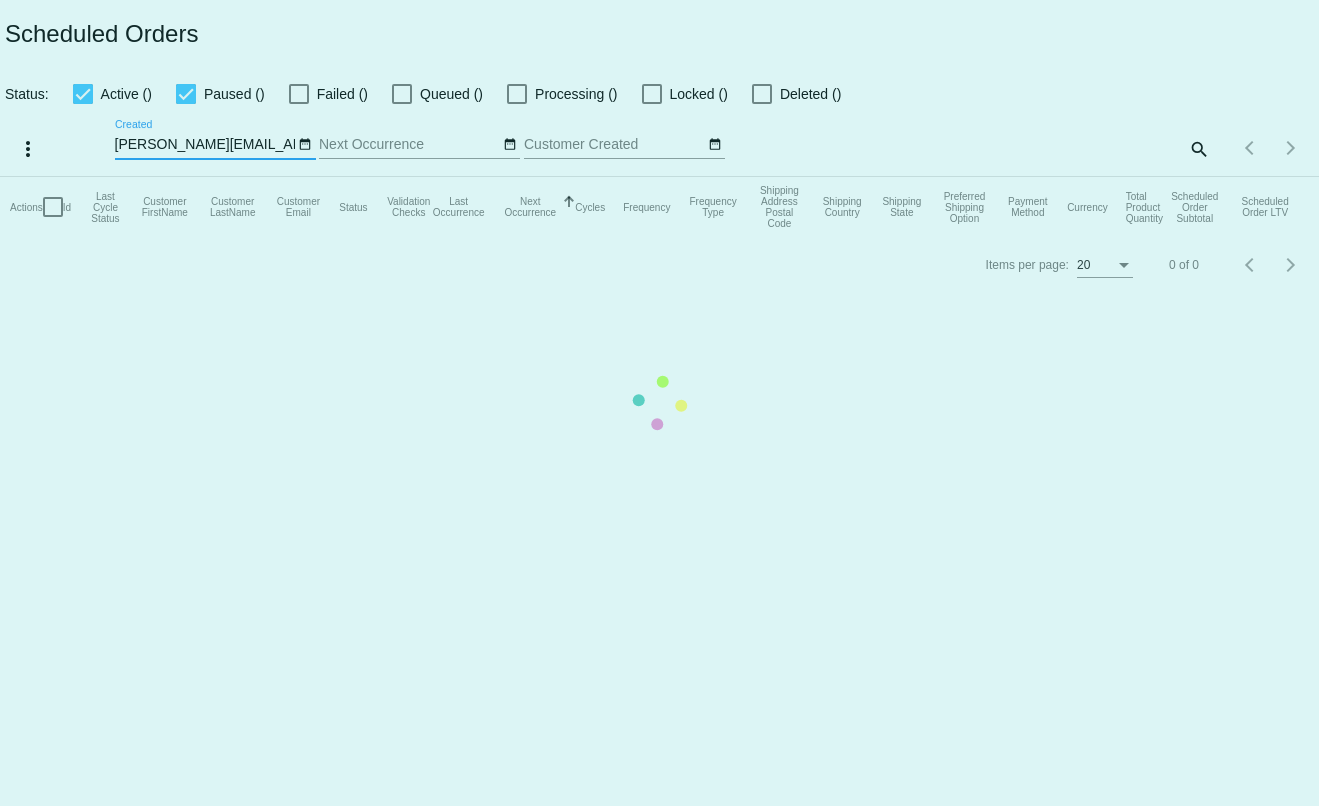 scroll, scrollTop: 0, scrollLeft: 0, axis: both 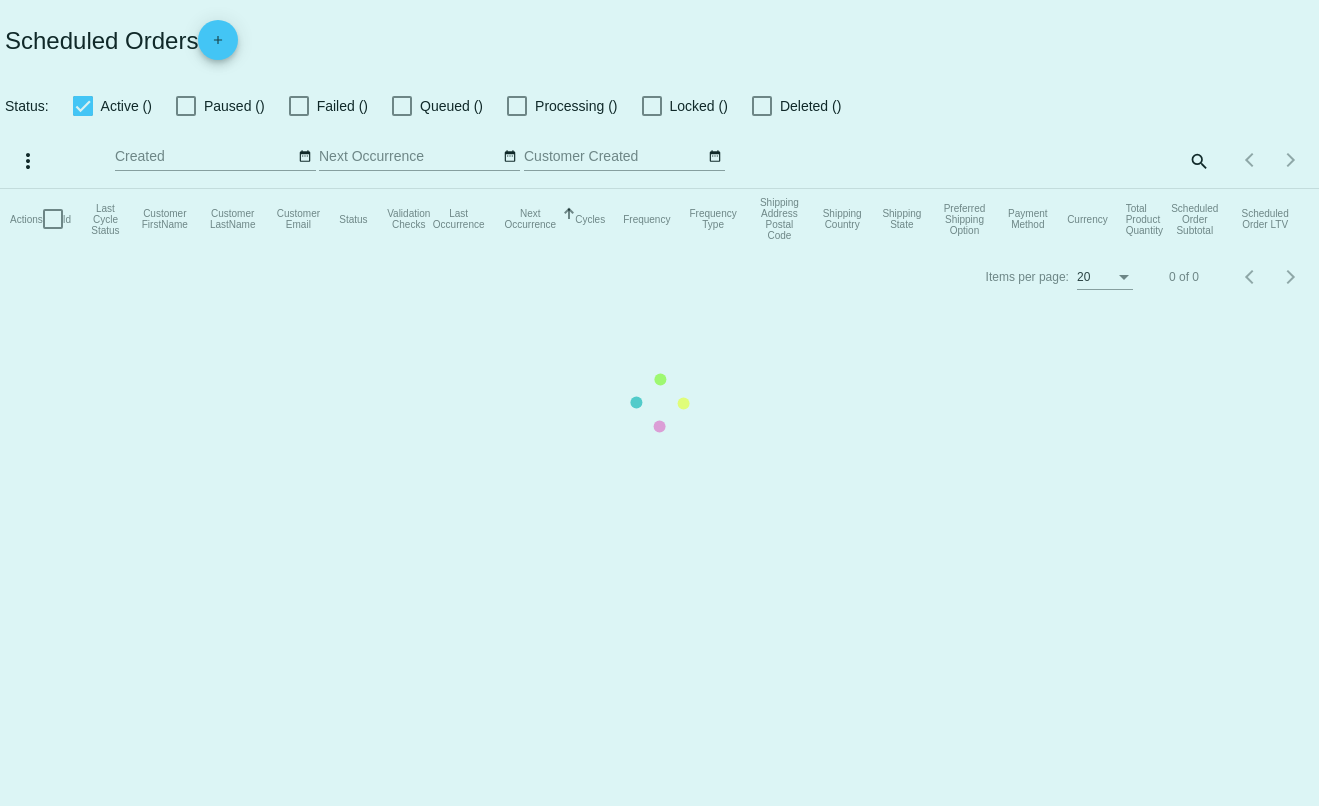 type on "t.leclaire@simplekneads.com" 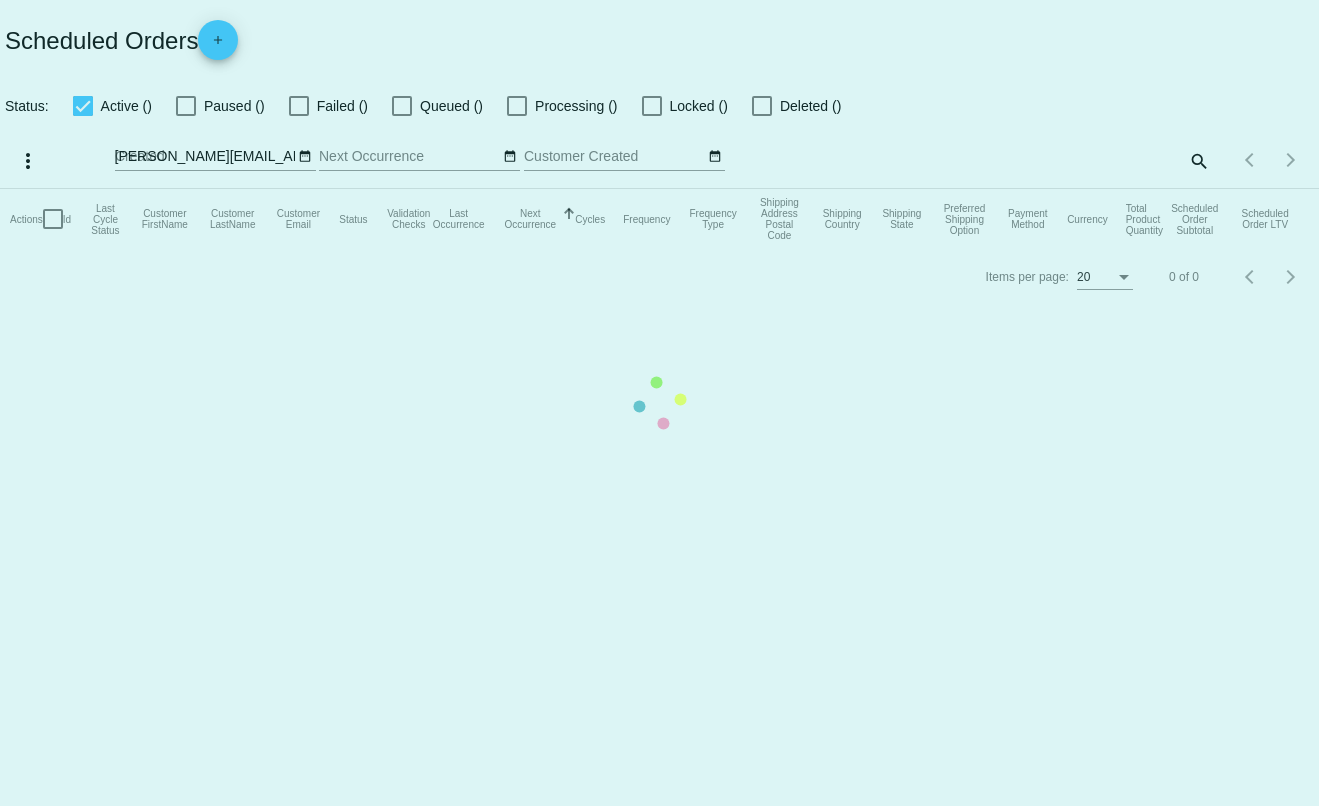 checkbox on "true" 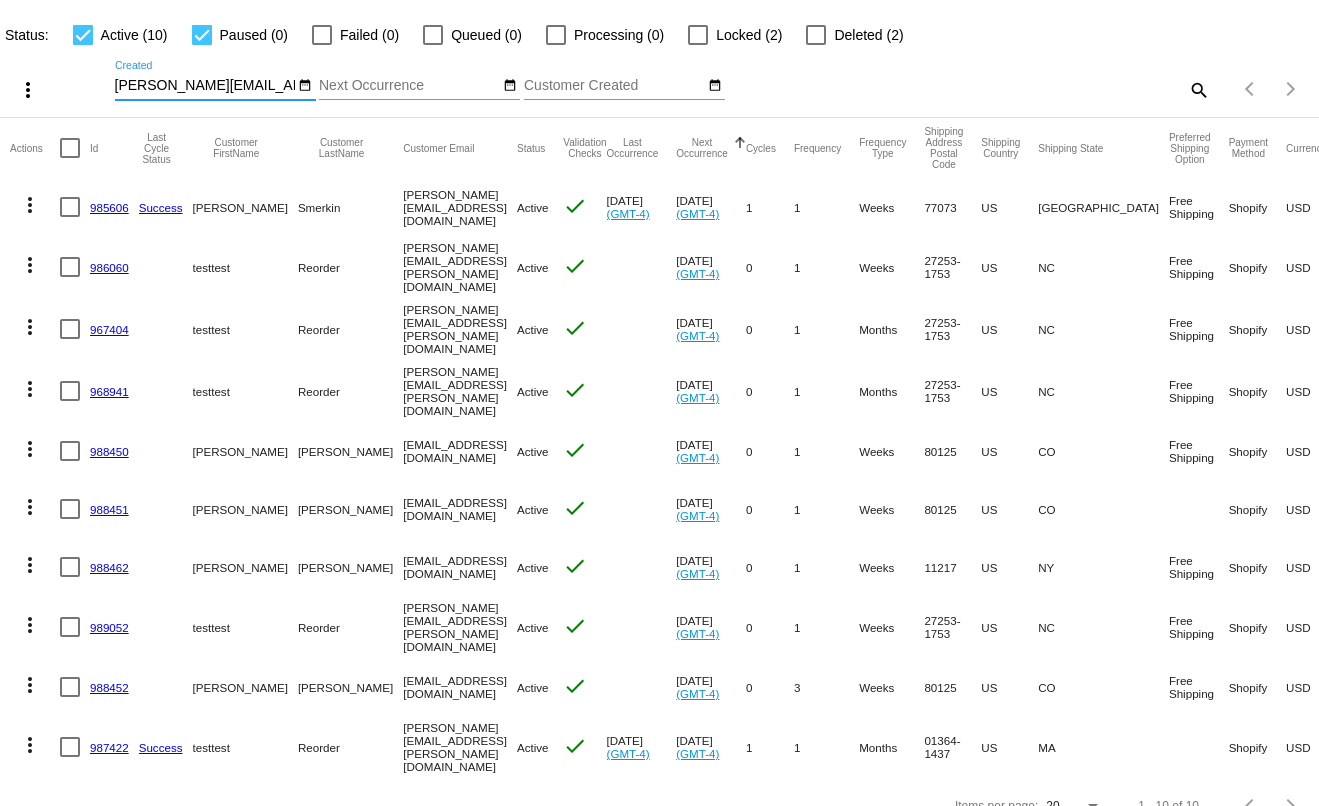 scroll, scrollTop: 86, scrollLeft: 0, axis: vertical 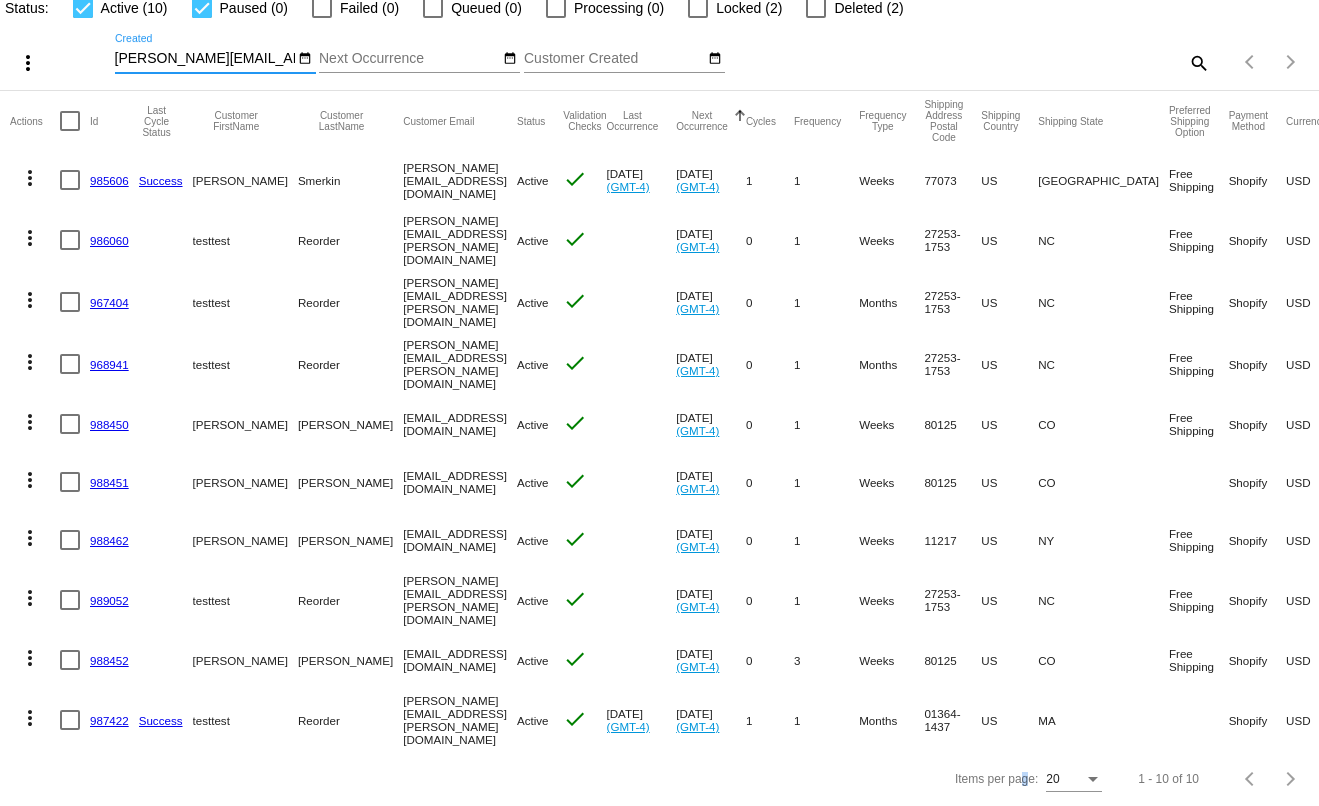 click on "Items per page: 20" 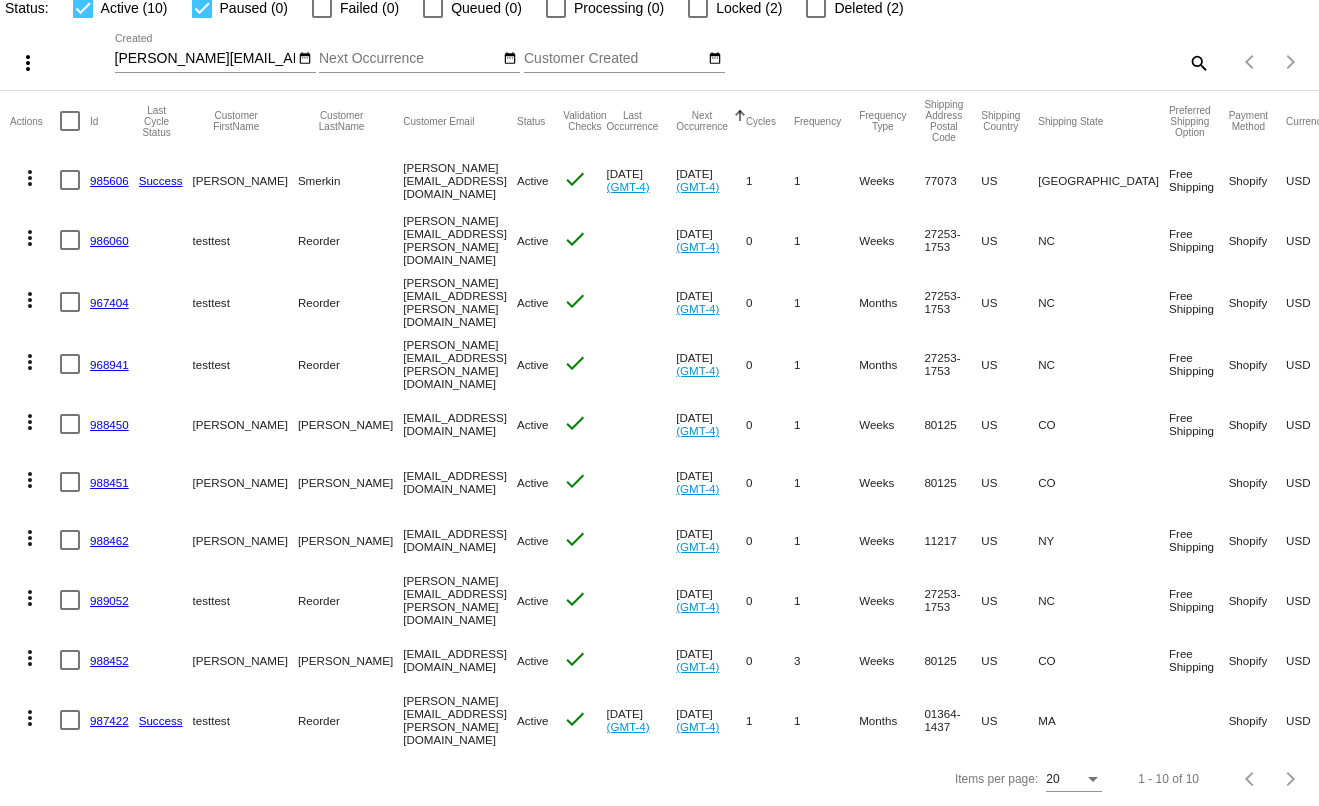 click at bounding box center (1093, 780) 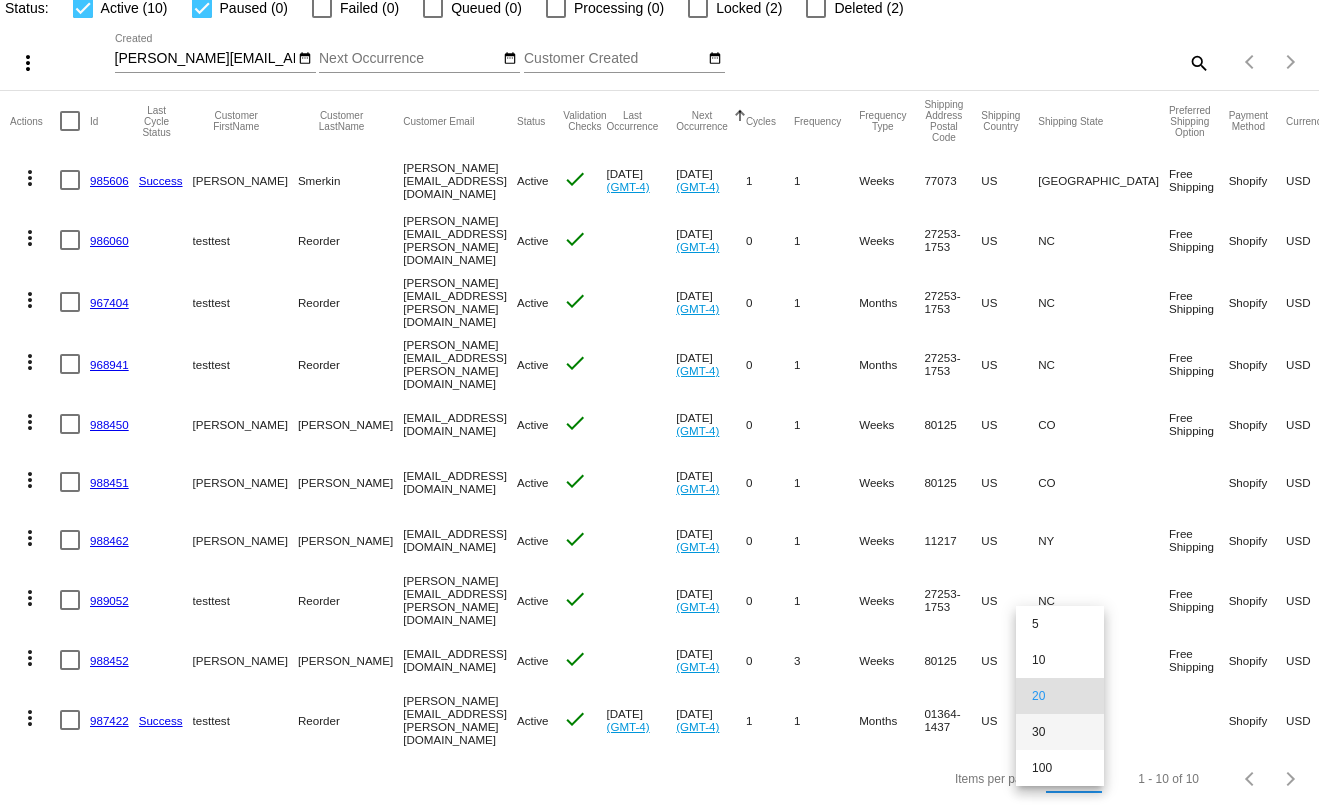 click on "30" at bounding box center (1060, 732) 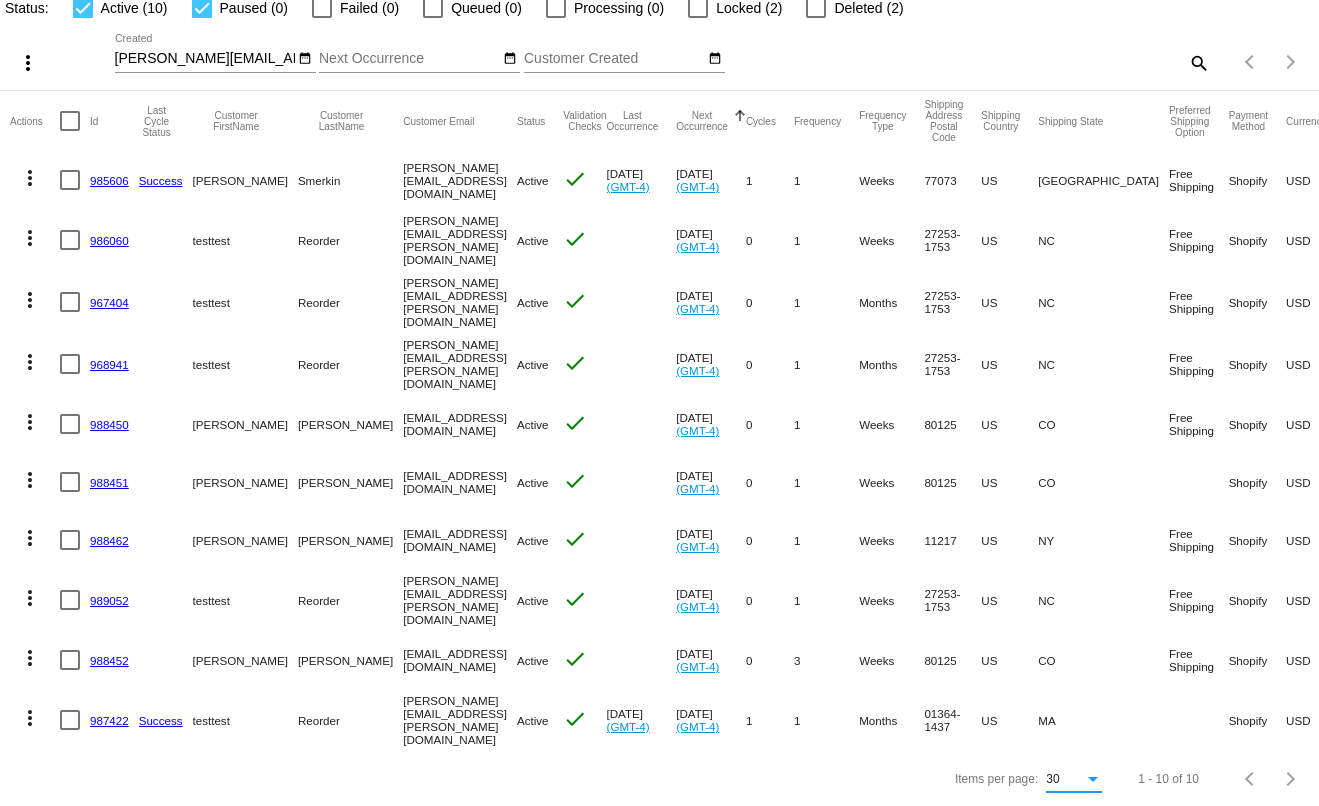 click at bounding box center (70, 720) 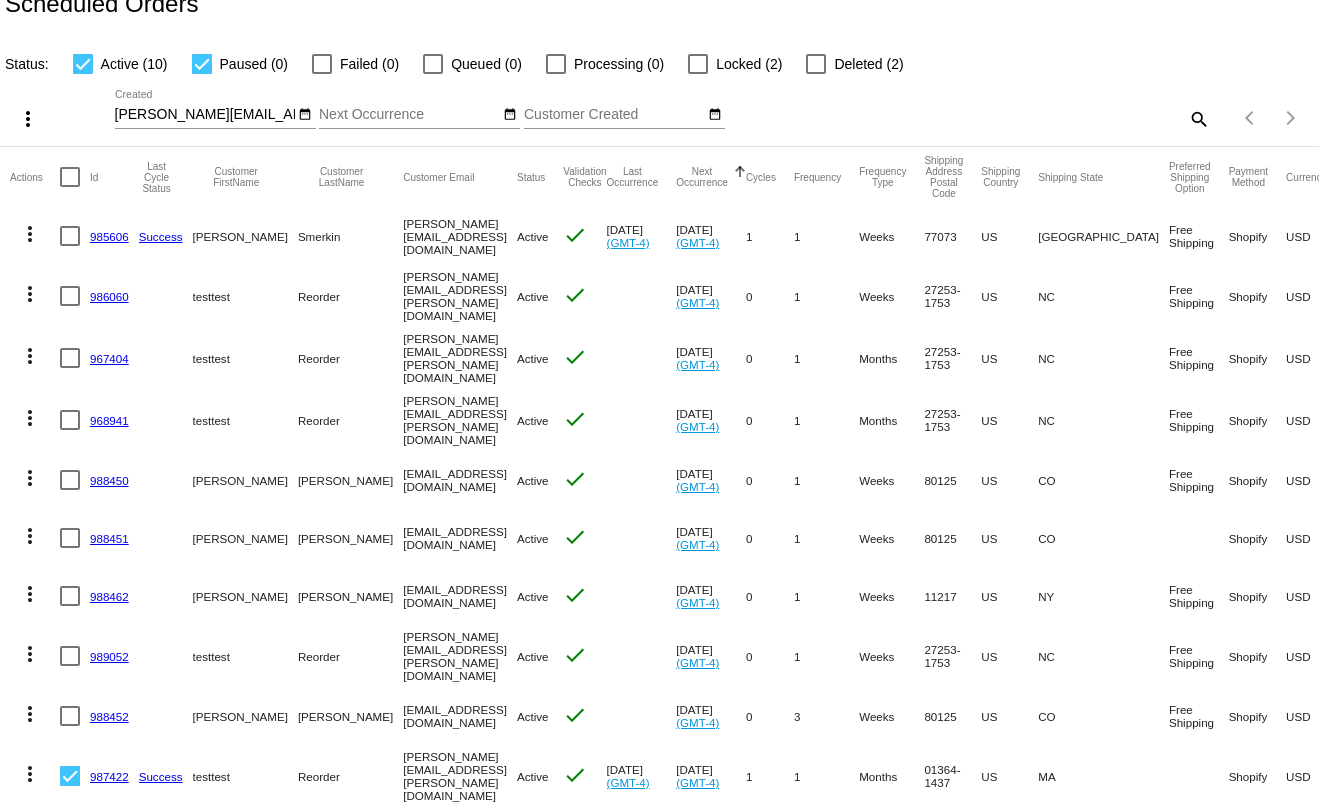 scroll, scrollTop: 0, scrollLeft: 0, axis: both 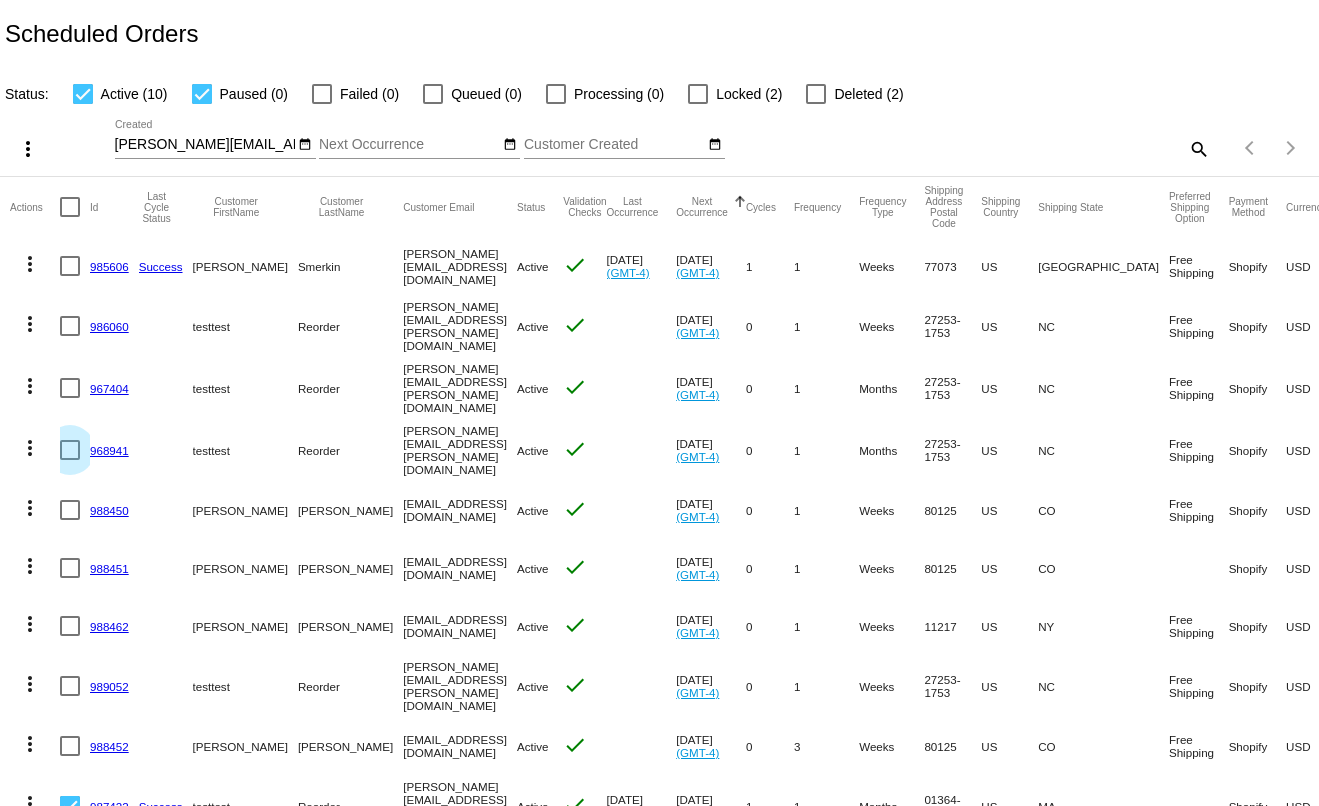 click at bounding box center [70, 450] 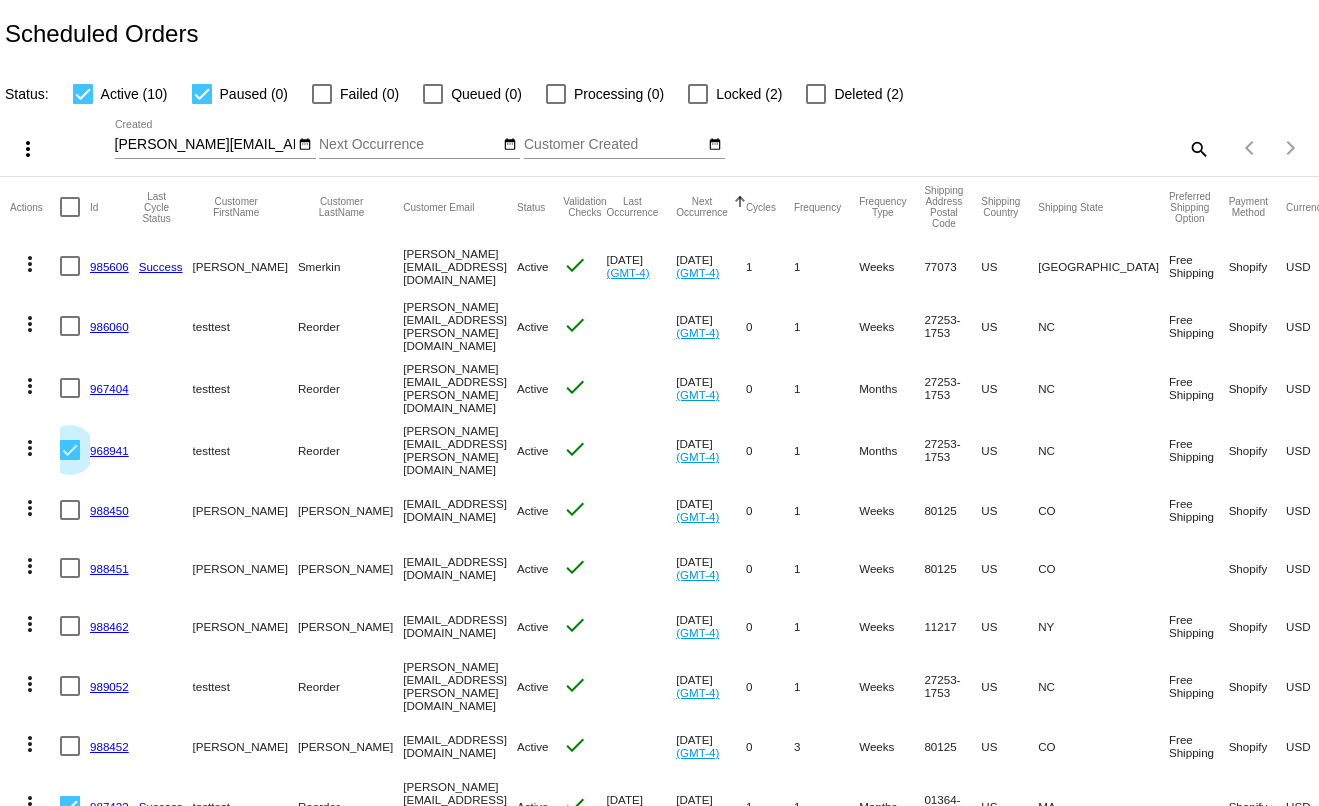 click at bounding box center (70, 450) 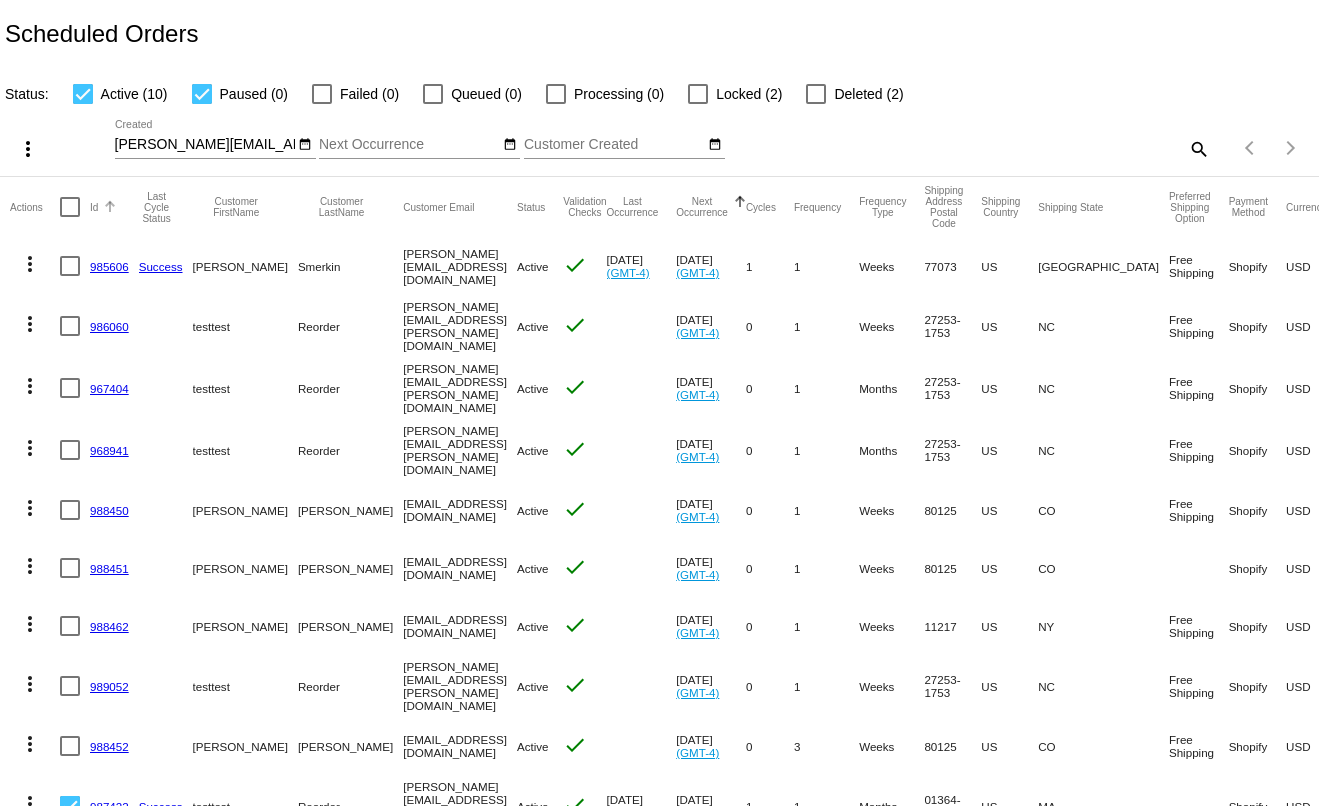 click on "Id" 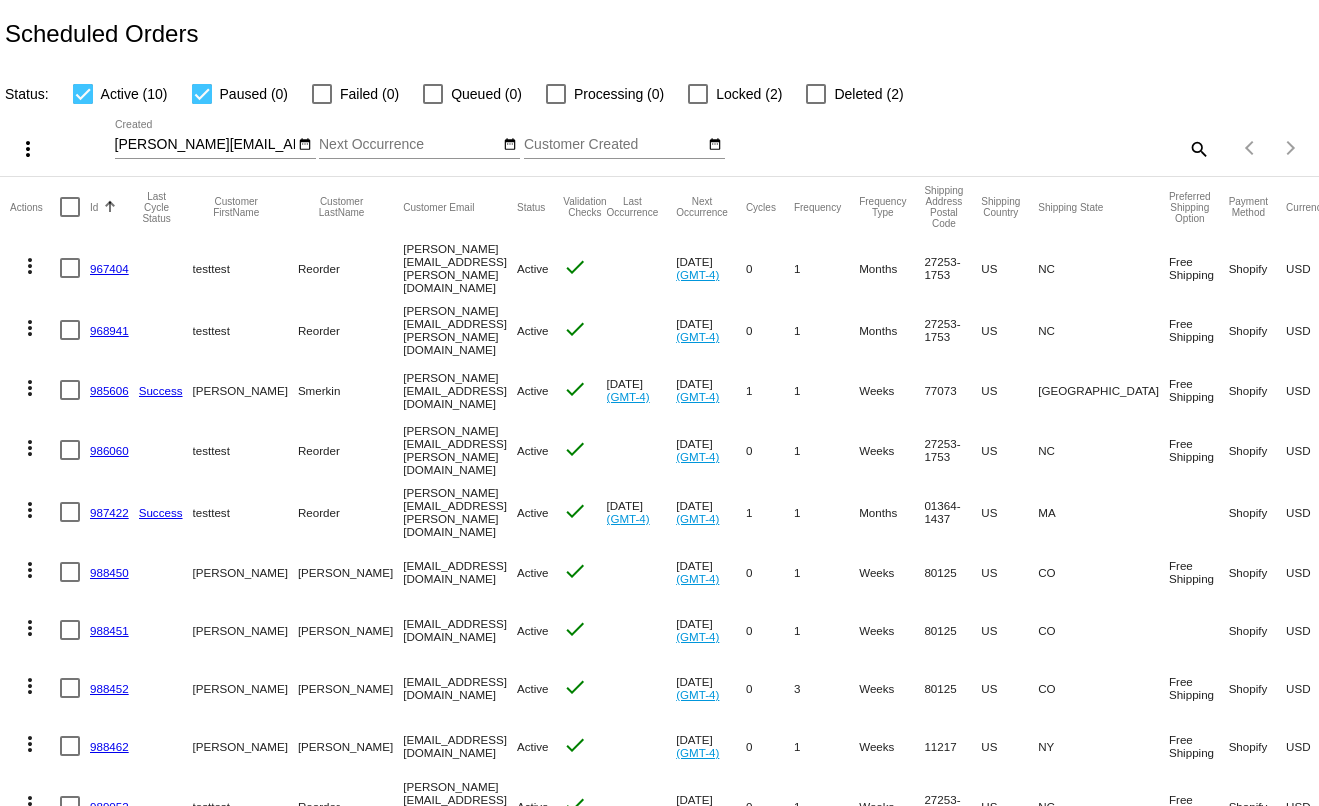 click on "967404" 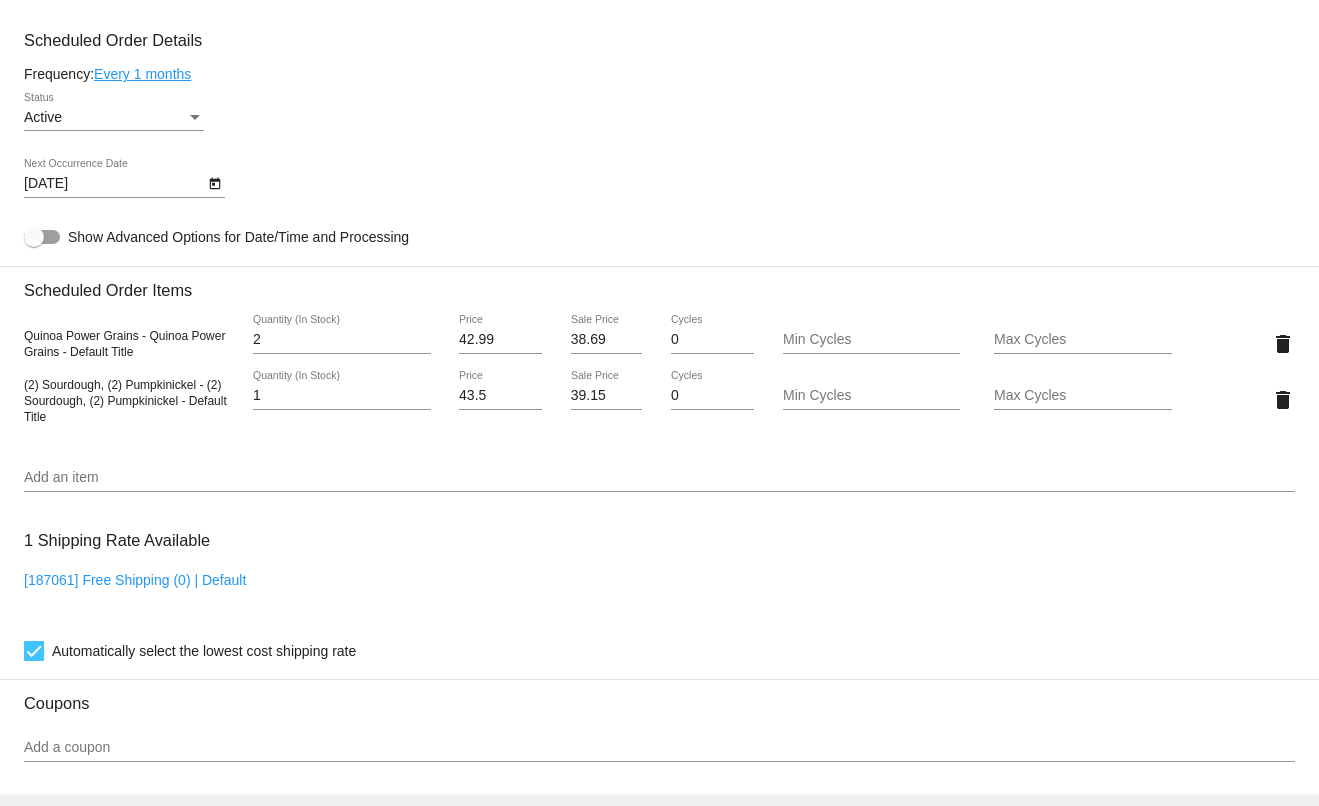 scroll, scrollTop: 1000, scrollLeft: 0, axis: vertical 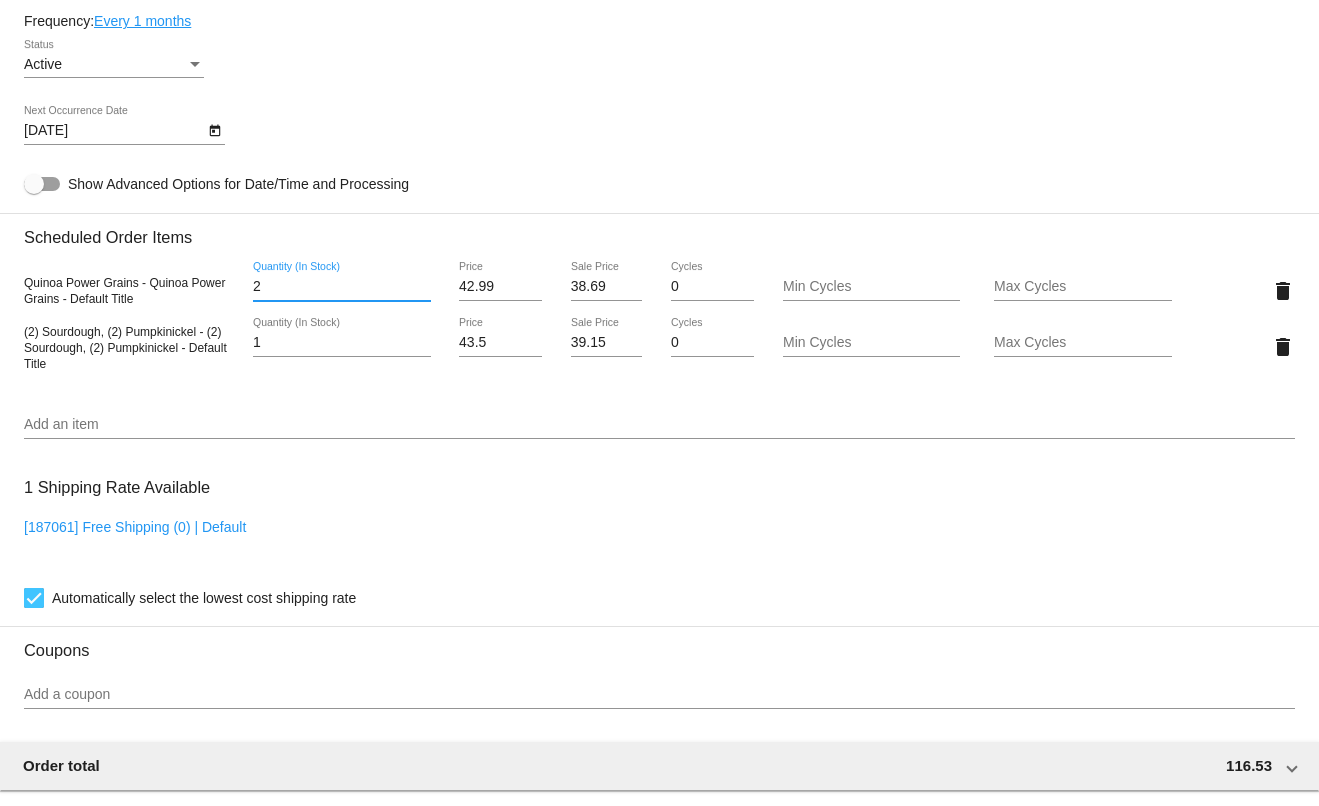 drag, startPoint x: 295, startPoint y: 312, endPoint x: 216, endPoint y: 313, distance: 79.00633 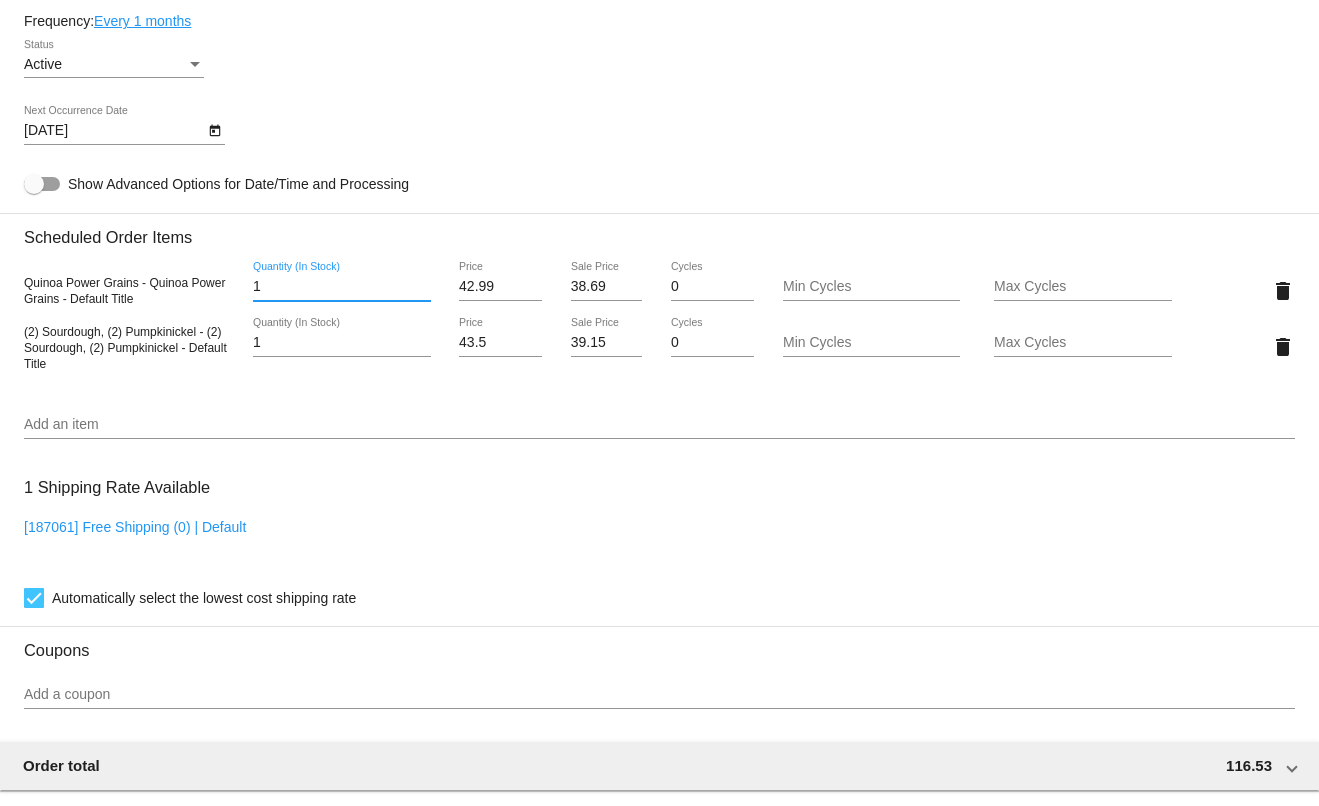 type on "1" 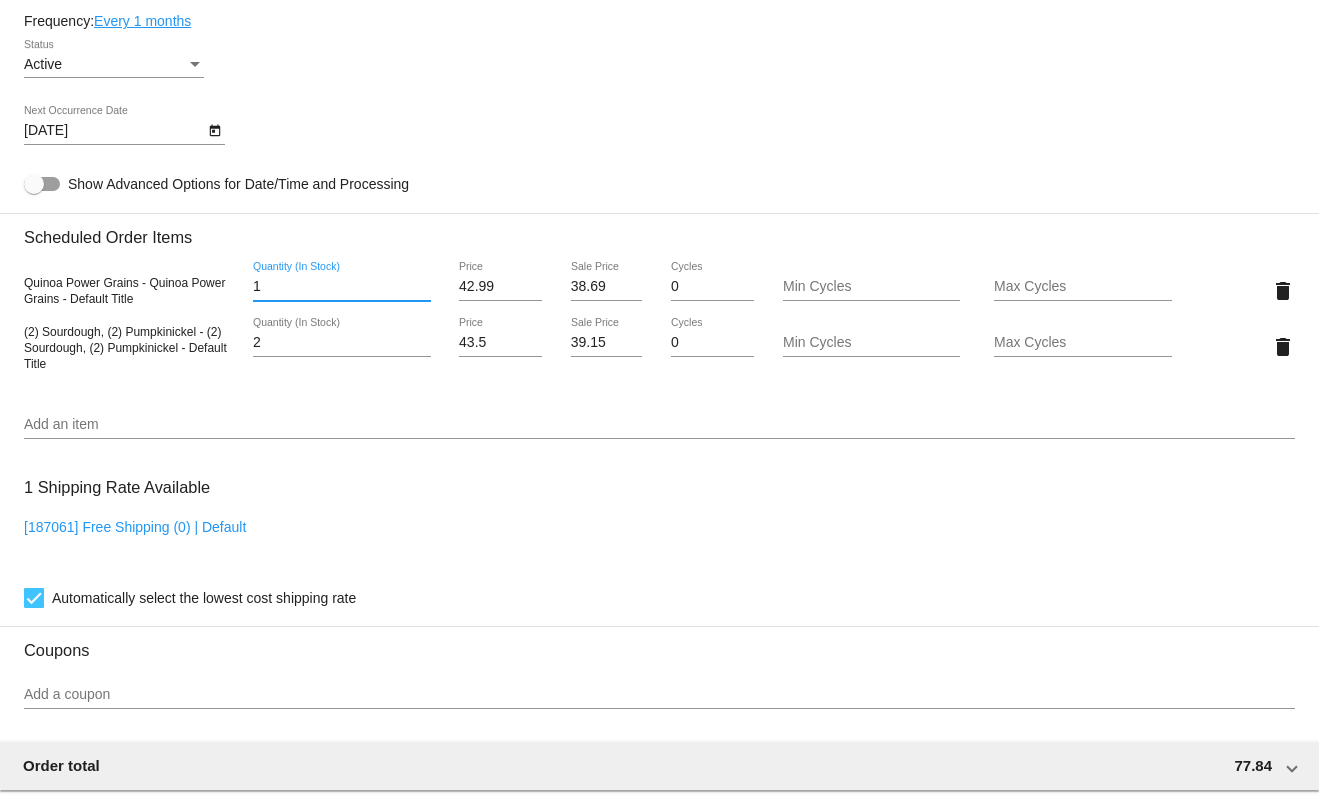 type on "2" 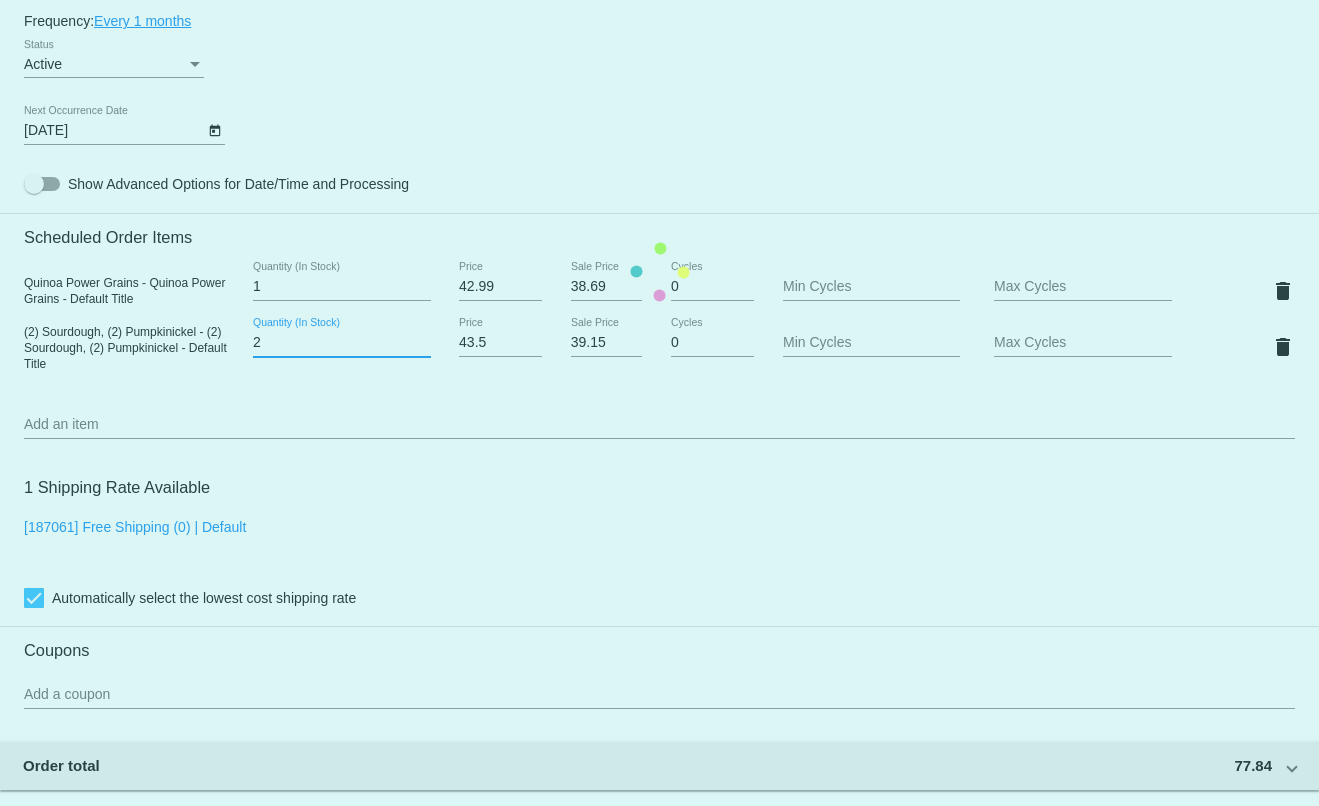 click on "Customer
6184402: testtest Reorder
johnny@kattouf.com
Customer Shipping
Enter Shipping Address Select A Saved Address (0)
test test test test
Shipping First Name
test test test
Shipping Last Name
US | USA
Shipping Country
213 W River St
Shipping Street 1
Shipping Street 2
Graham
Shipping City
NC | North Carolina
Shipping State
27253-1753
Shipping Postcode
Scheduled Order Details
Frequency:
Every 1 months
Active" 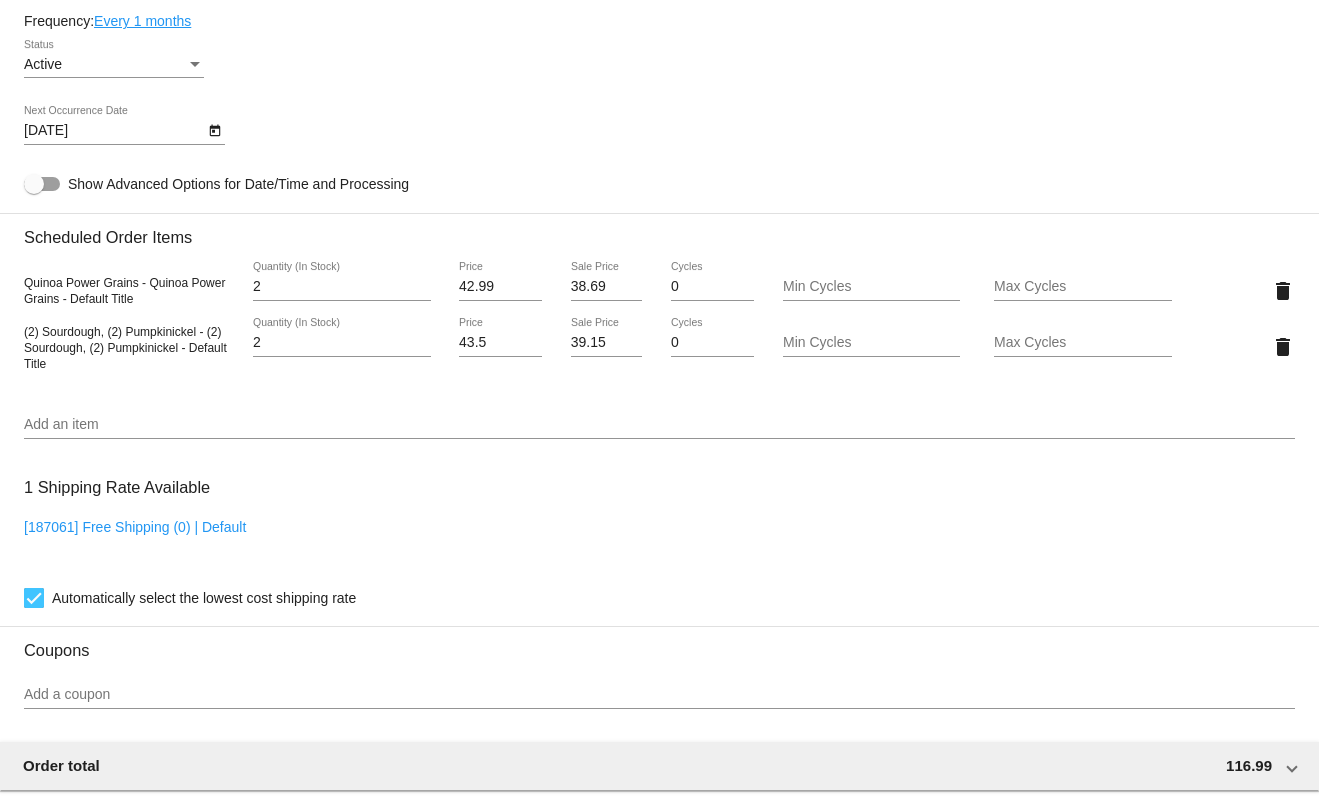 click on "2" at bounding box center (342, 287) 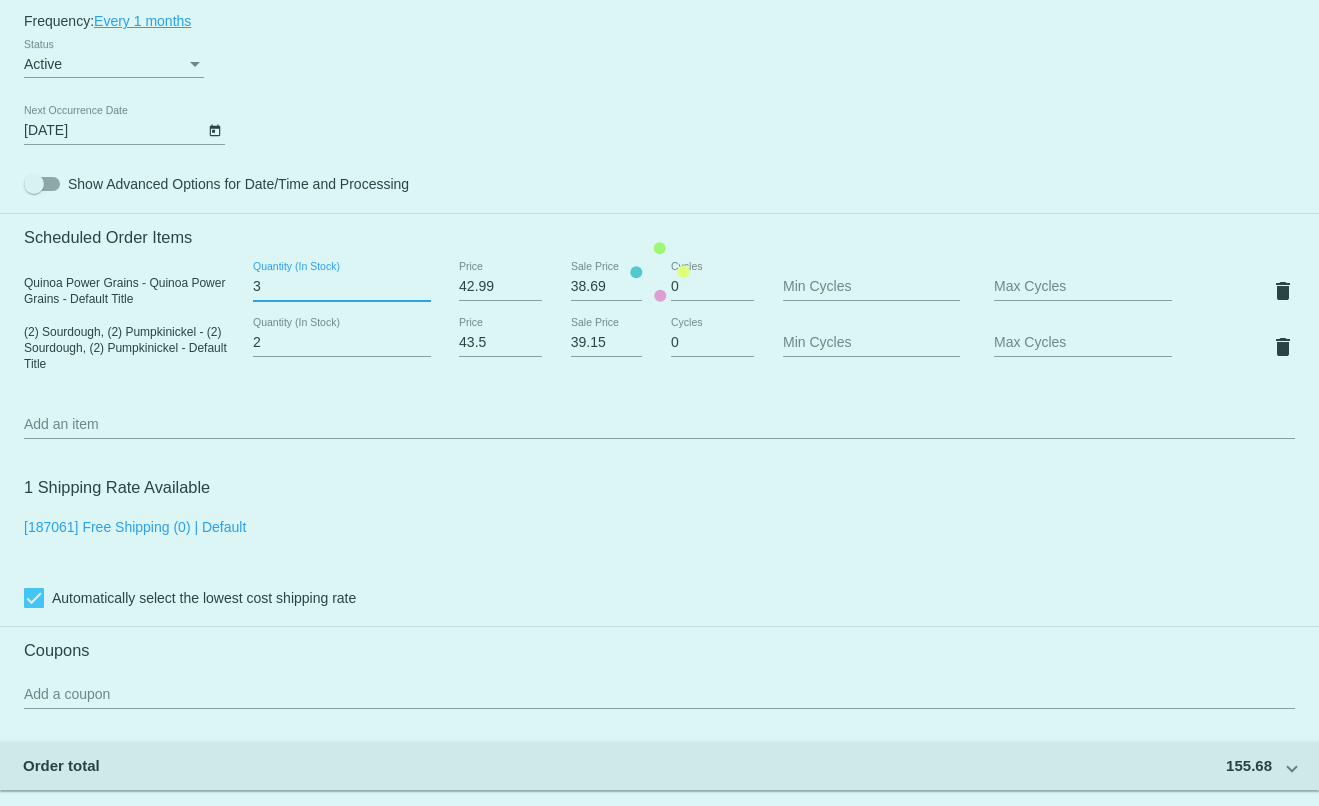 click on "3" at bounding box center (342, 287) 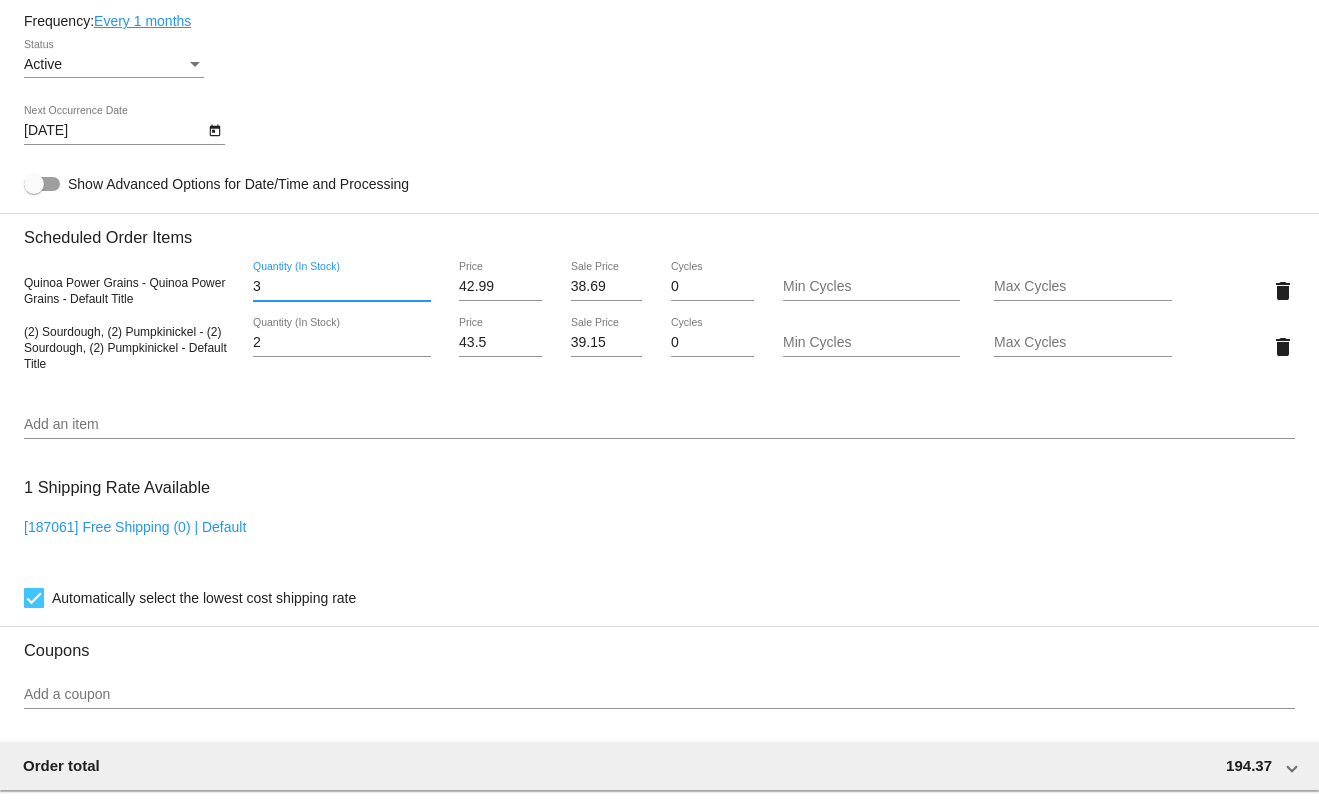 scroll, scrollTop: 1, scrollLeft: 0, axis: vertical 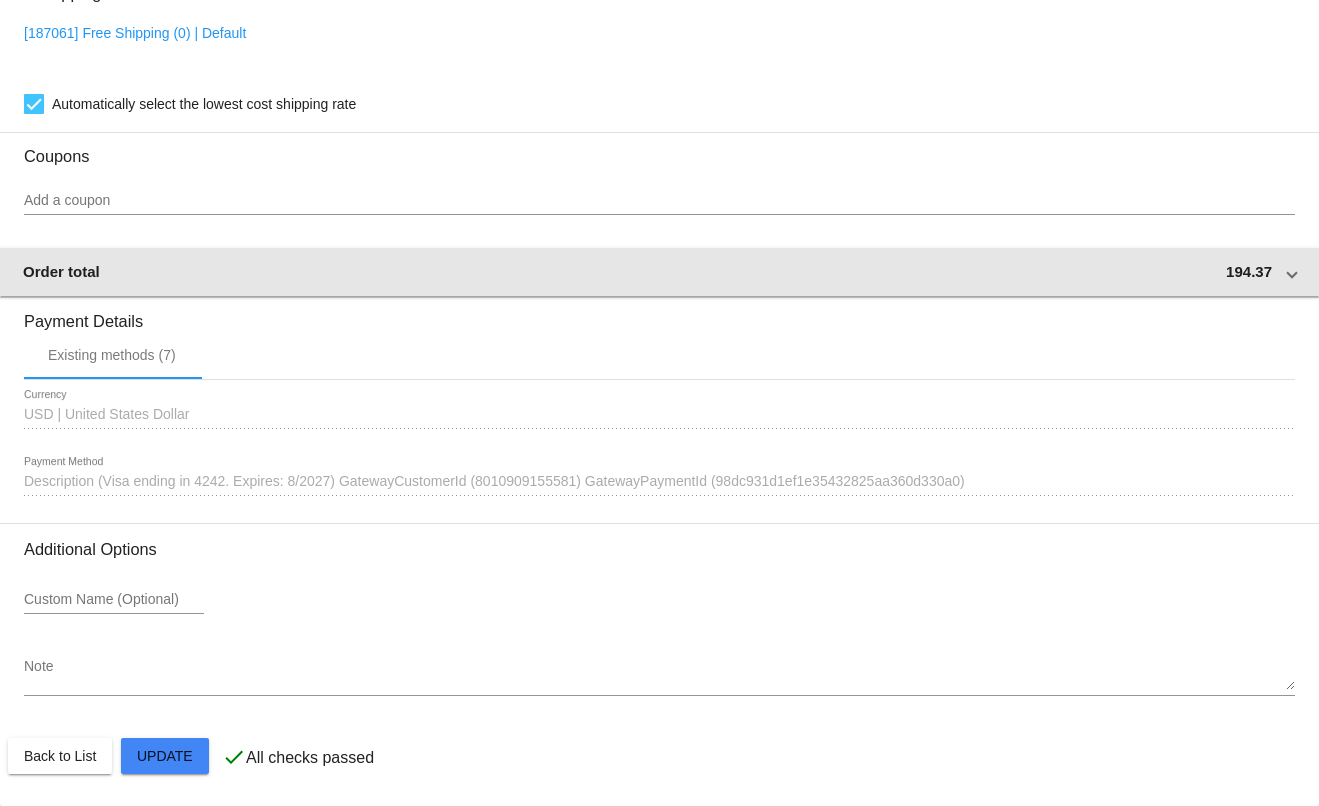 click on "Order total
194.37" at bounding box center [659, 272] 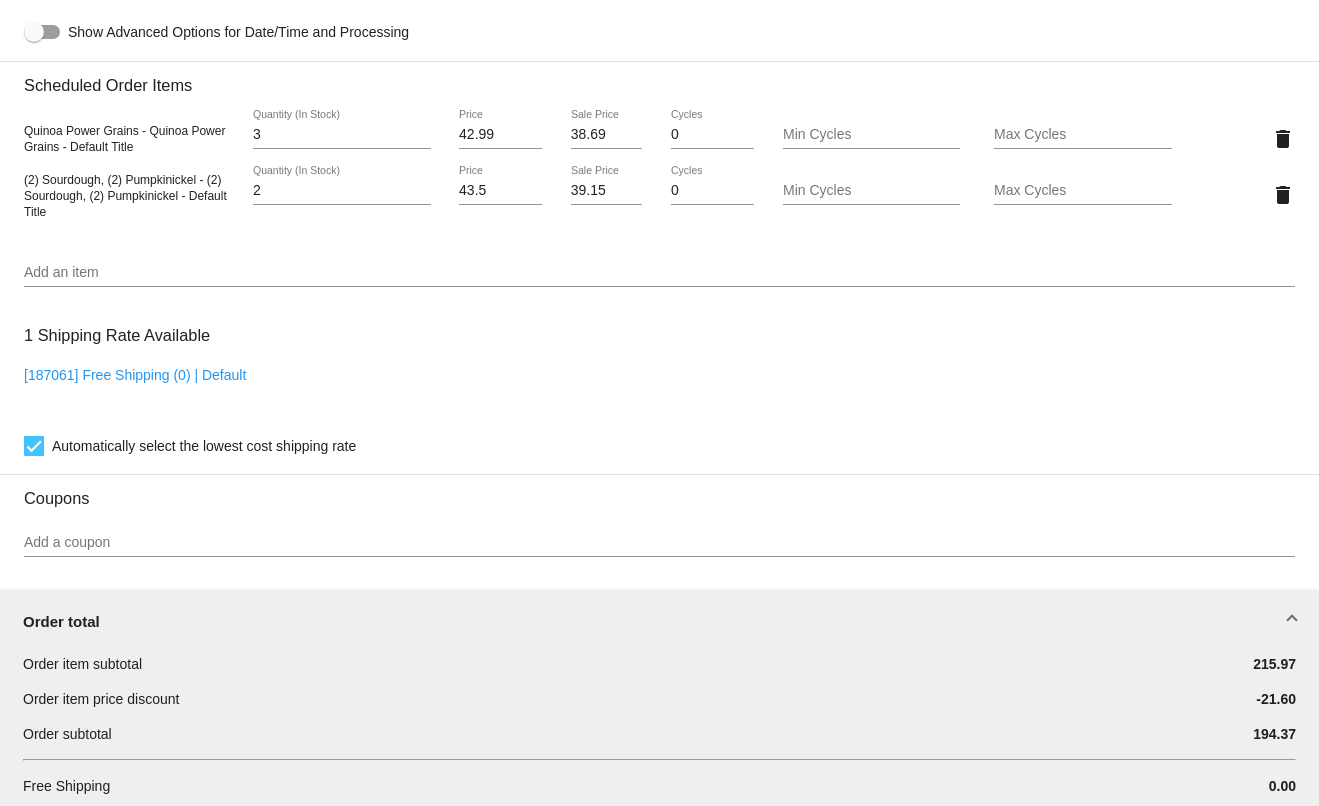 scroll, scrollTop: 1026, scrollLeft: 0, axis: vertical 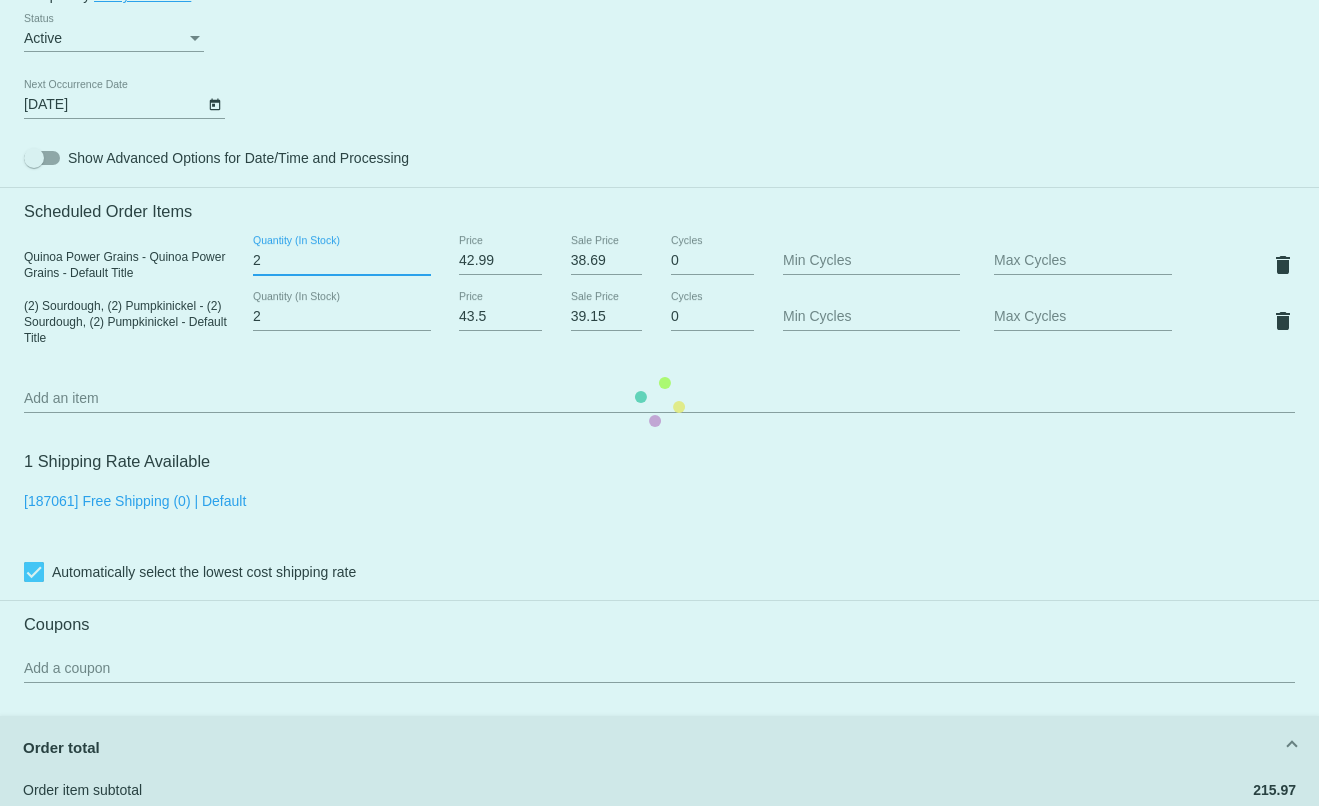 click on "2" at bounding box center (342, 261) 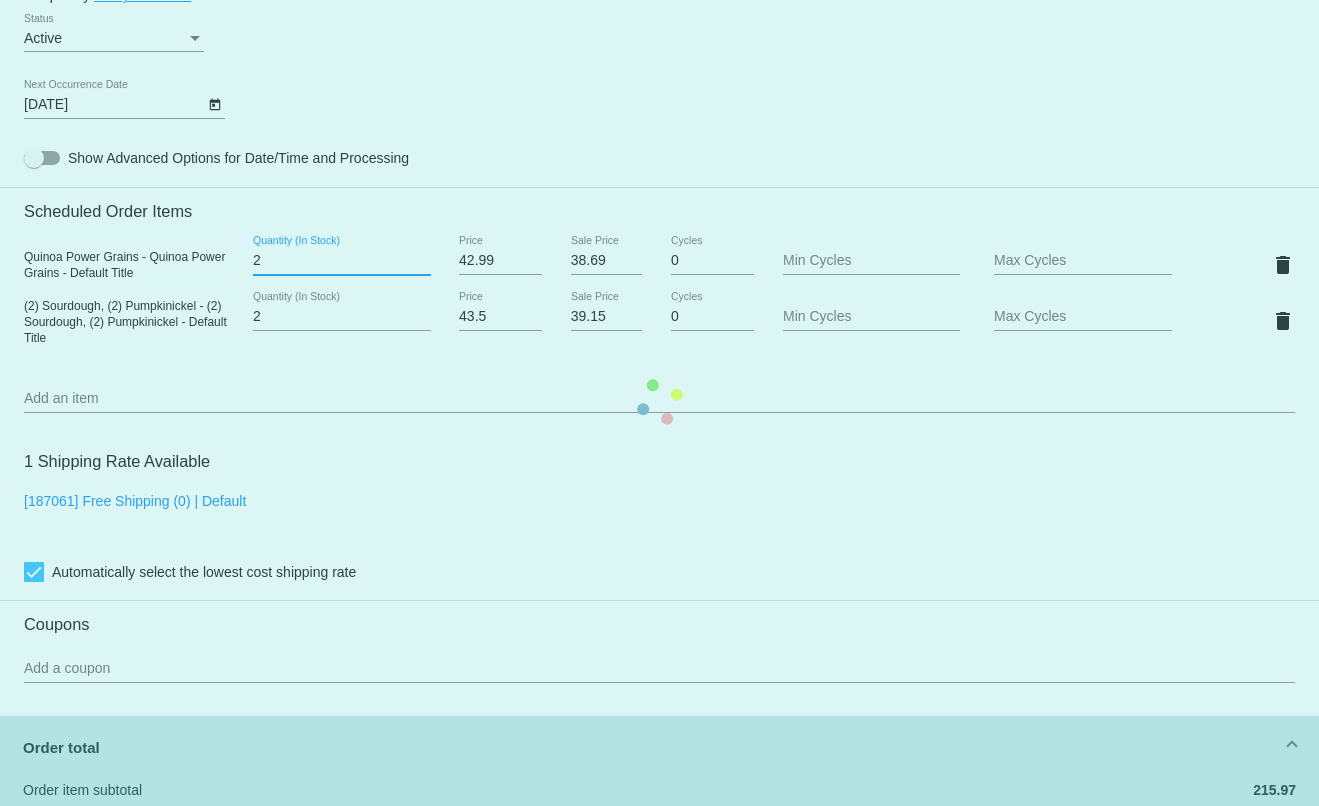 click on "Customer
6184402: testtest Reorder
johnny@kattouf.com
Customer Shipping
Enter Shipping Address Select A Saved Address (0)
test test test test
Shipping First Name
test test test
Shipping Last Name
US | USA
Shipping Country
213 W River St
Shipping Street 1
Shipping Street 2
Graham
Shipping City
NC | North Carolina
Shipping State
27253-1753
Shipping Postcode
Scheduled Order Details
Frequency:
Every 1 months
Active" 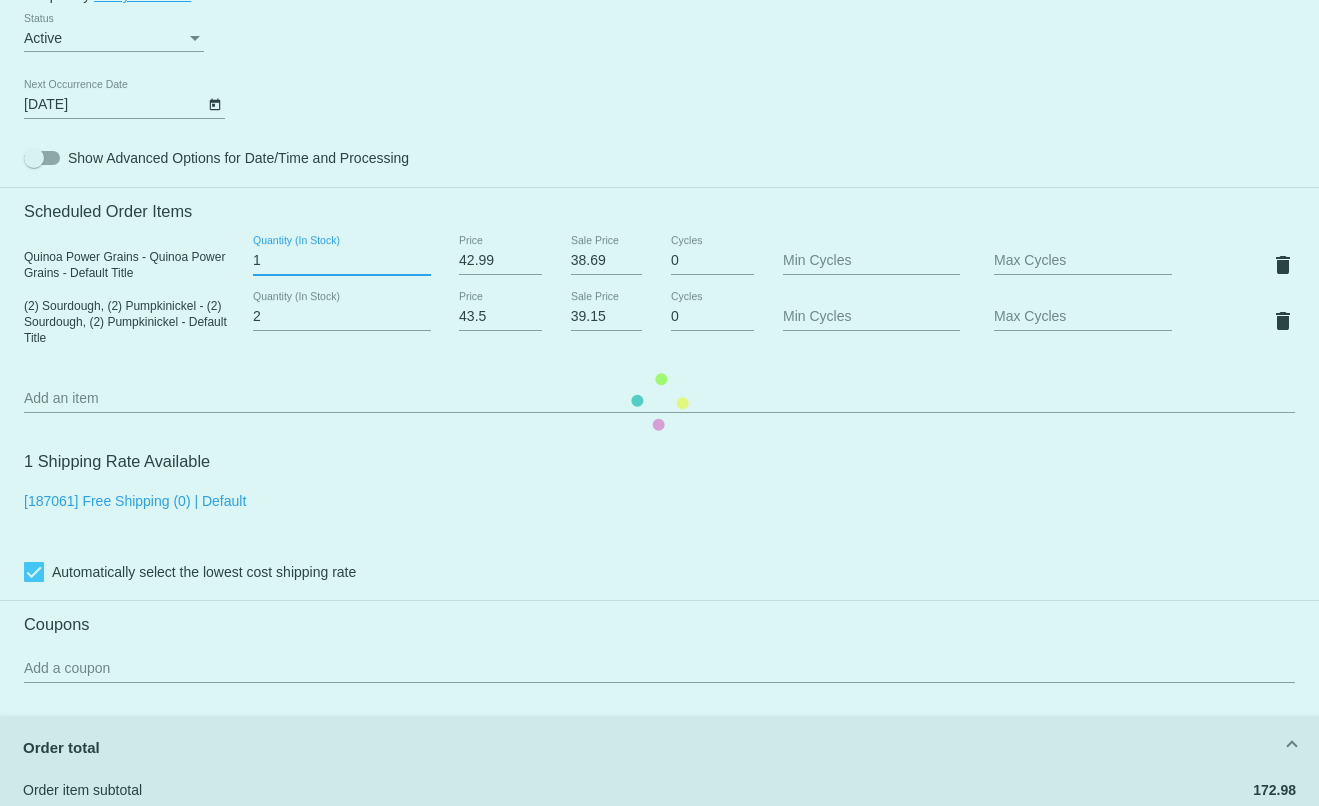 type on "1" 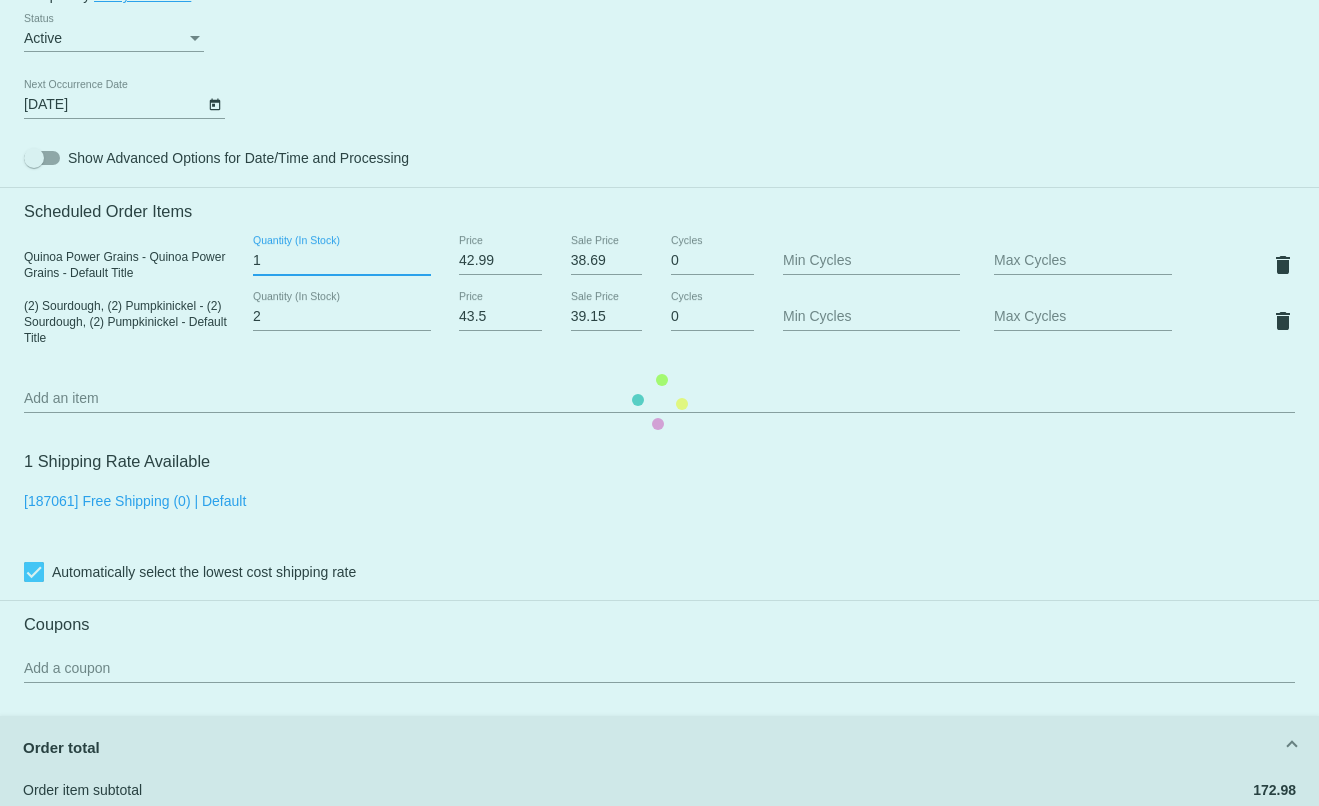 click on "1" at bounding box center [342, 261] 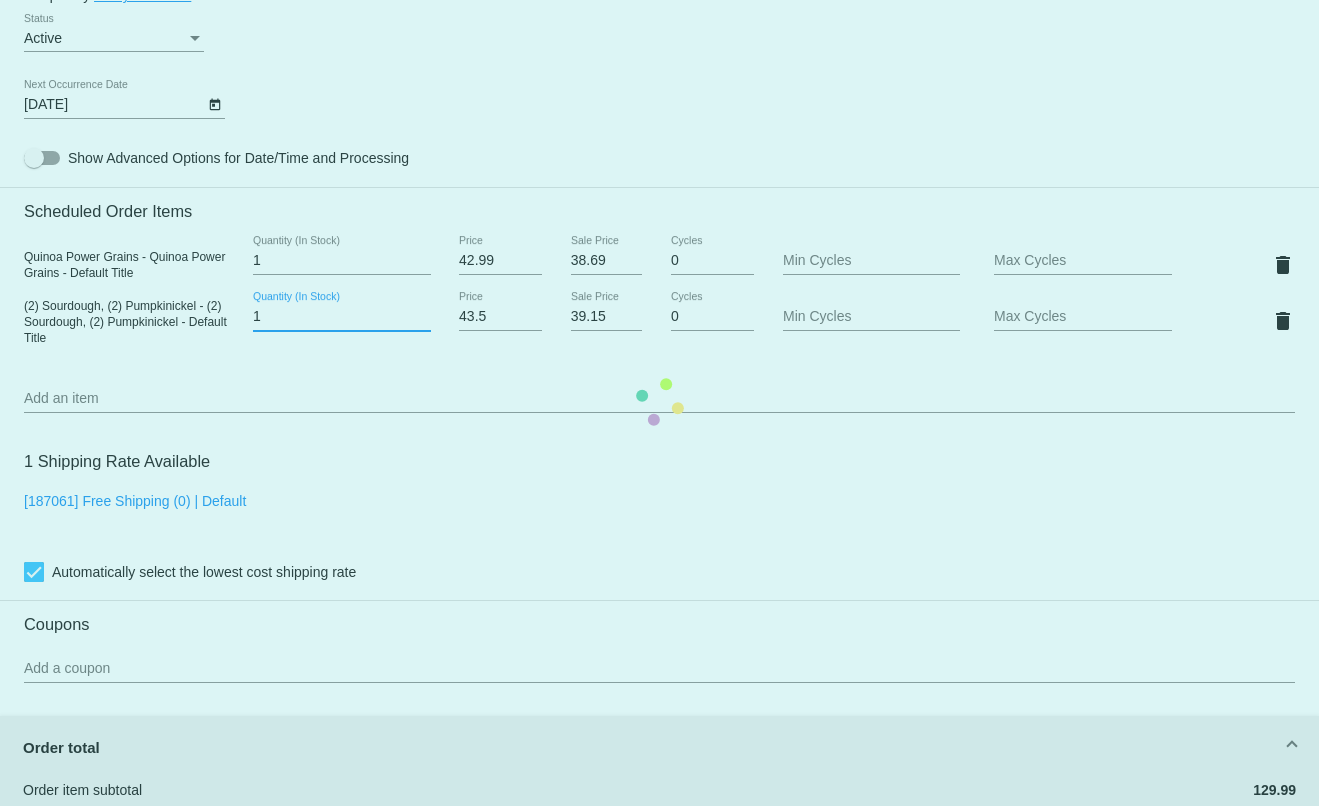 type on "1" 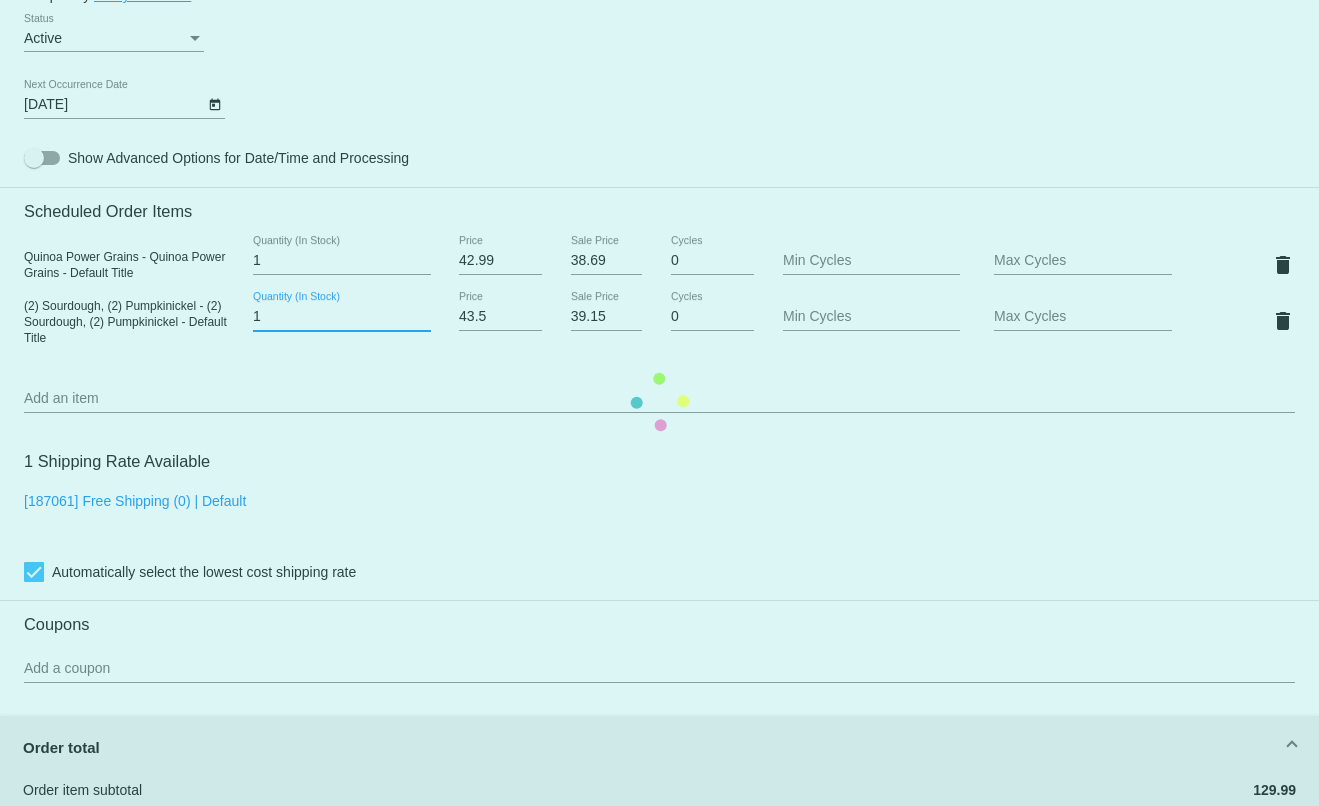 click on "1" at bounding box center (342, 317) 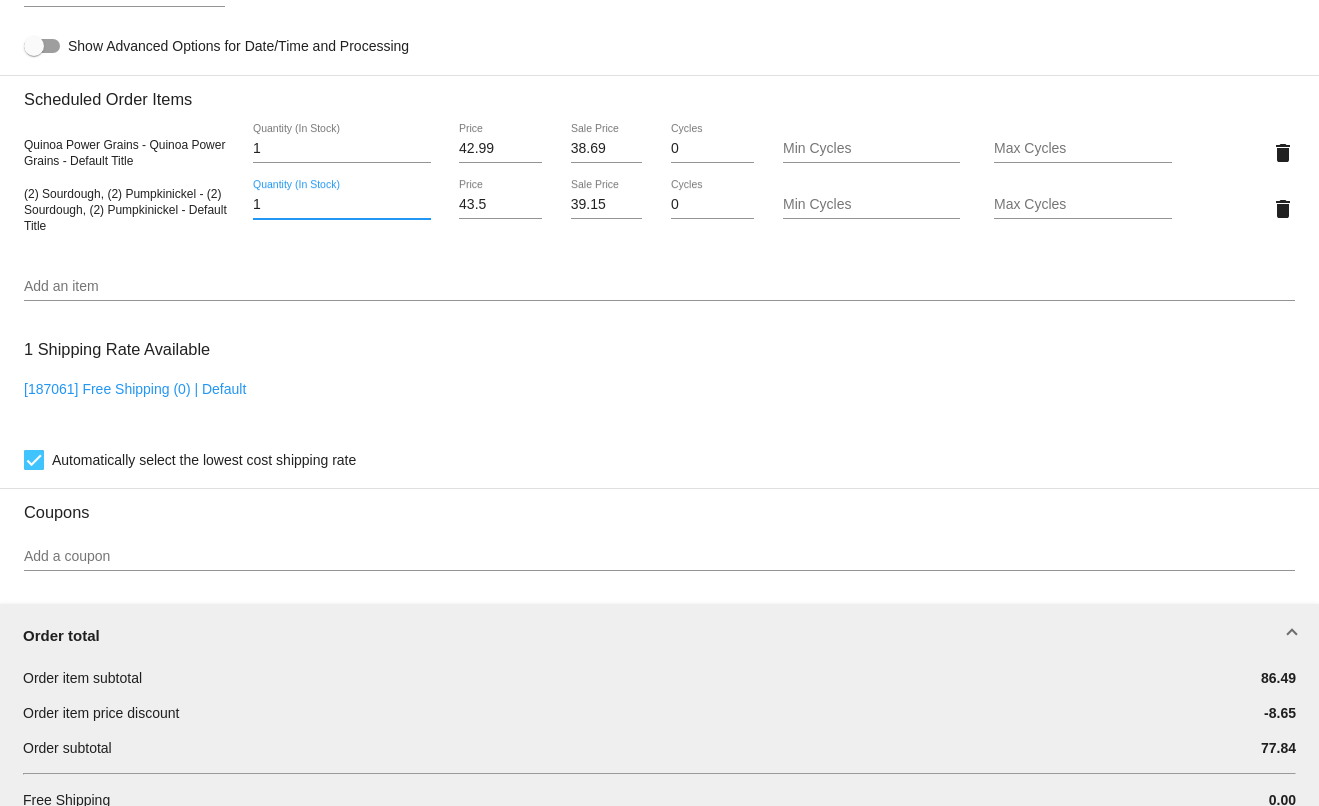 scroll, scrollTop: 1126, scrollLeft: 0, axis: vertical 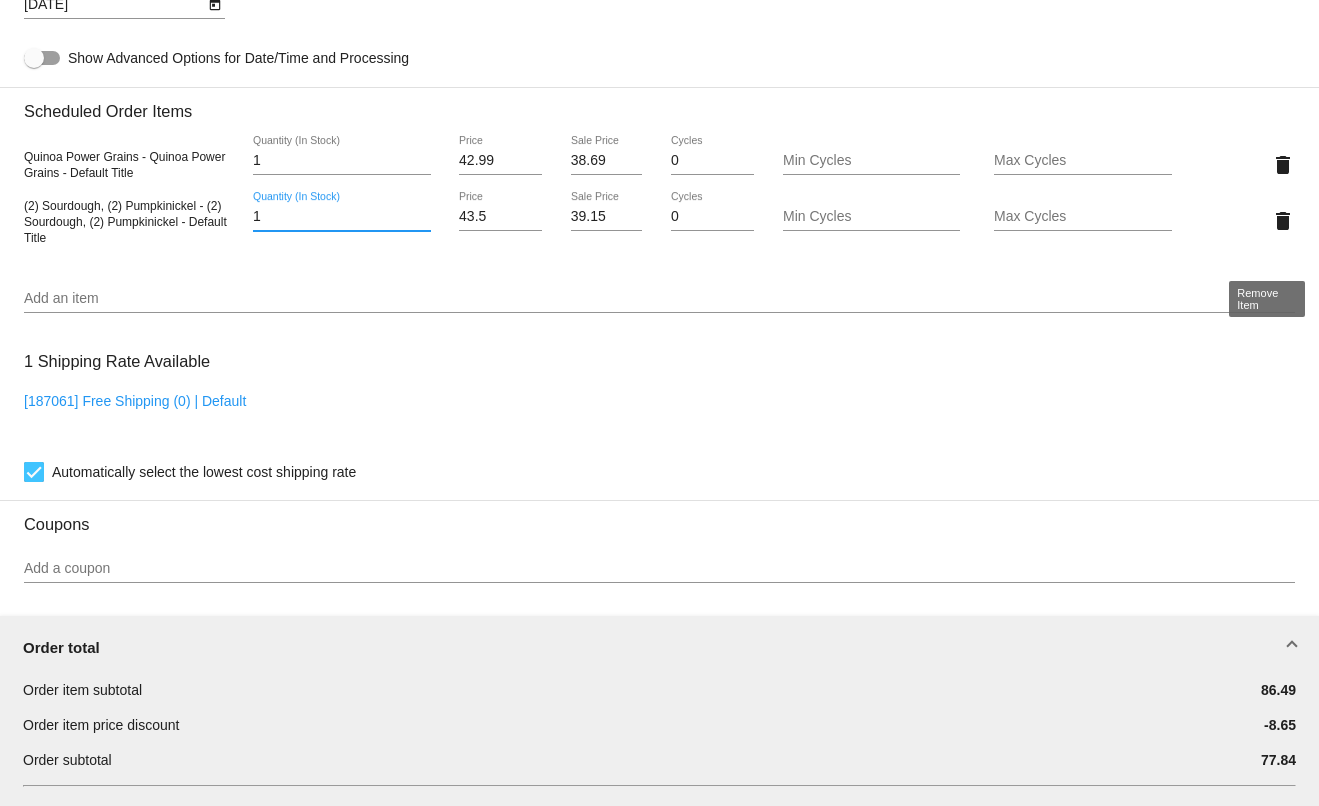 click on "delete" 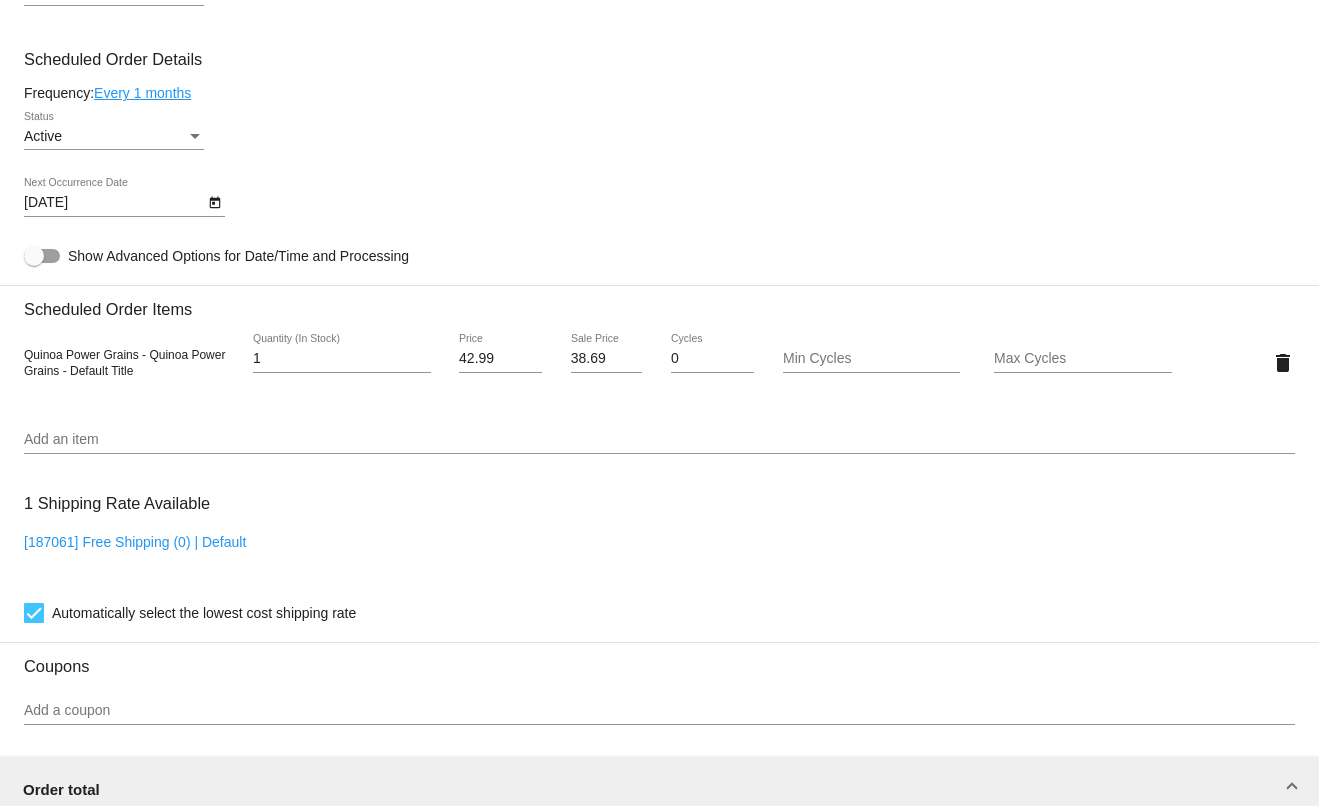 scroll, scrollTop: 926, scrollLeft: 0, axis: vertical 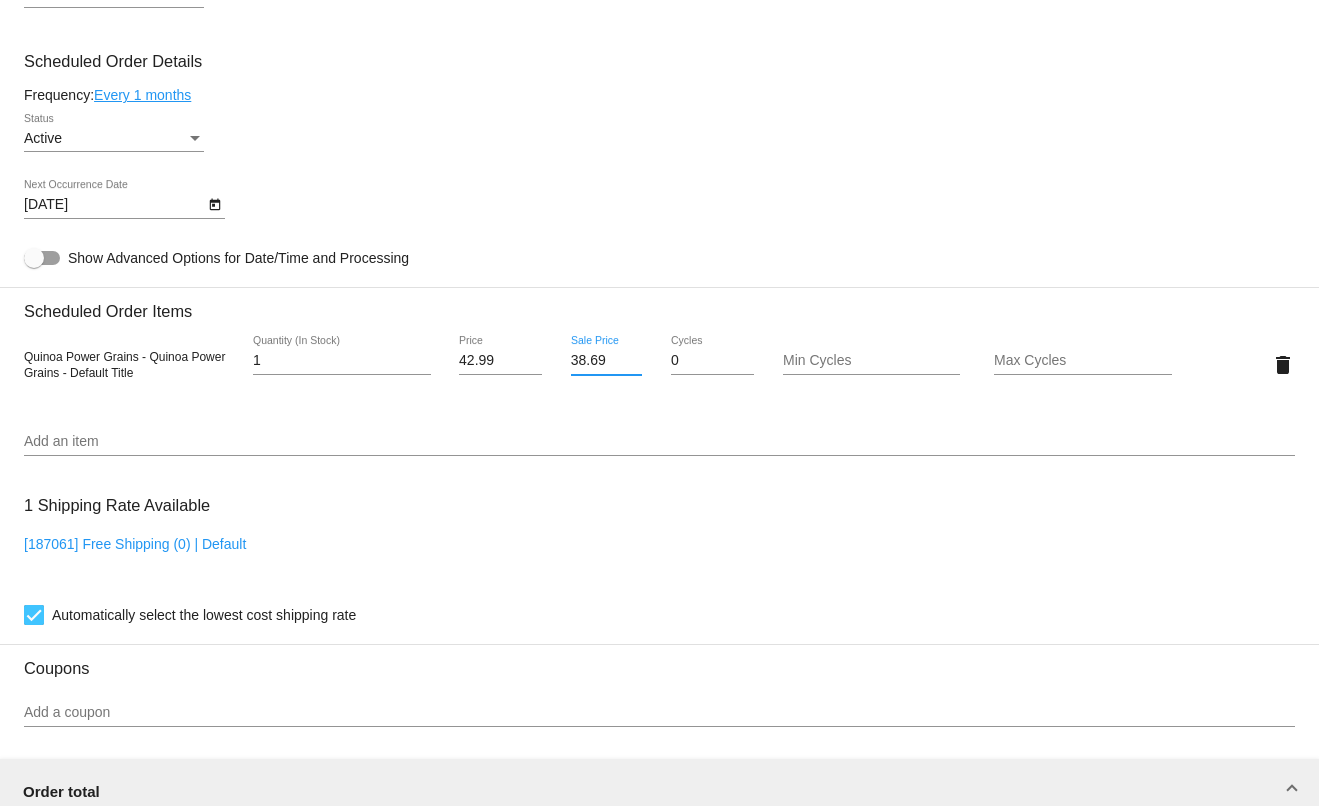 drag, startPoint x: 607, startPoint y: 380, endPoint x: 560, endPoint y: 384, distance: 47.169907 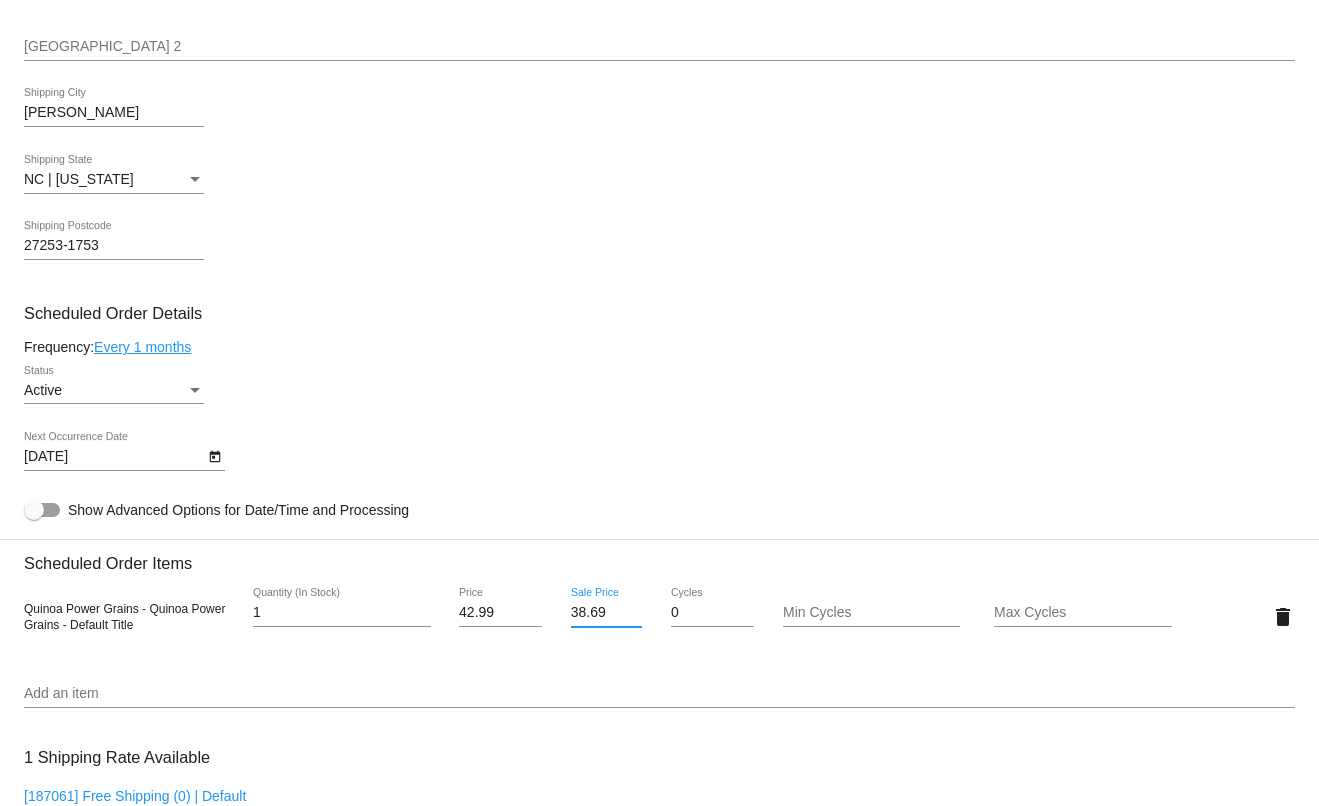 scroll, scrollTop: 1026, scrollLeft: 0, axis: vertical 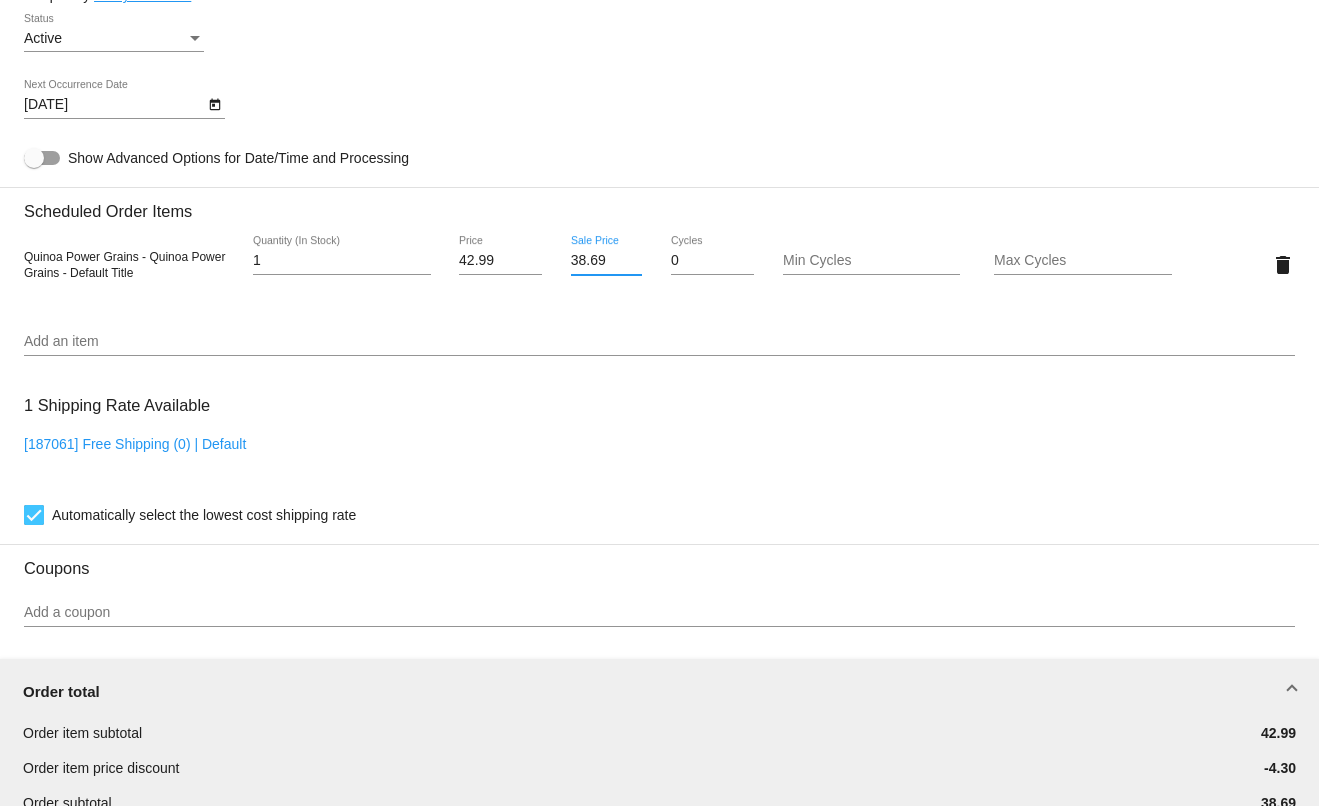 click on "Customer
6184402: testtest Reorder
johnny@kattouf.com
Customer Shipping
Enter Shipping Address Select A Saved Address (0)
test test test test
Shipping First Name
test test test
Shipping Last Name
US | USA
Shipping Country
213 W River St
Shipping Street 1
Shipping Street 2
Graham
Shipping City
NC | North Carolina
Shipping State
27253-1753
Shipping Postcode
Scheduled Order Details
Frequency:
Every 1 months
Active" 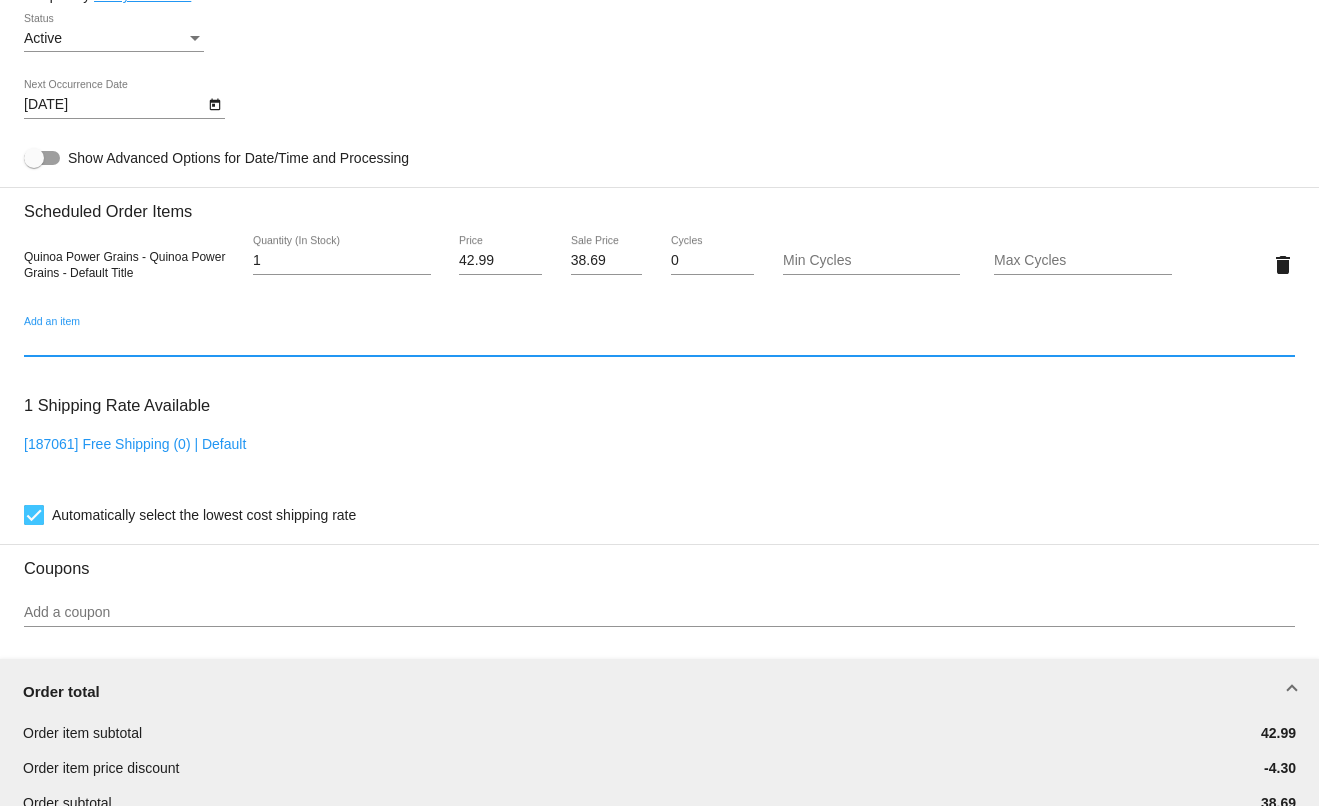 click on "Add an item" at bounding box center [659, 342] 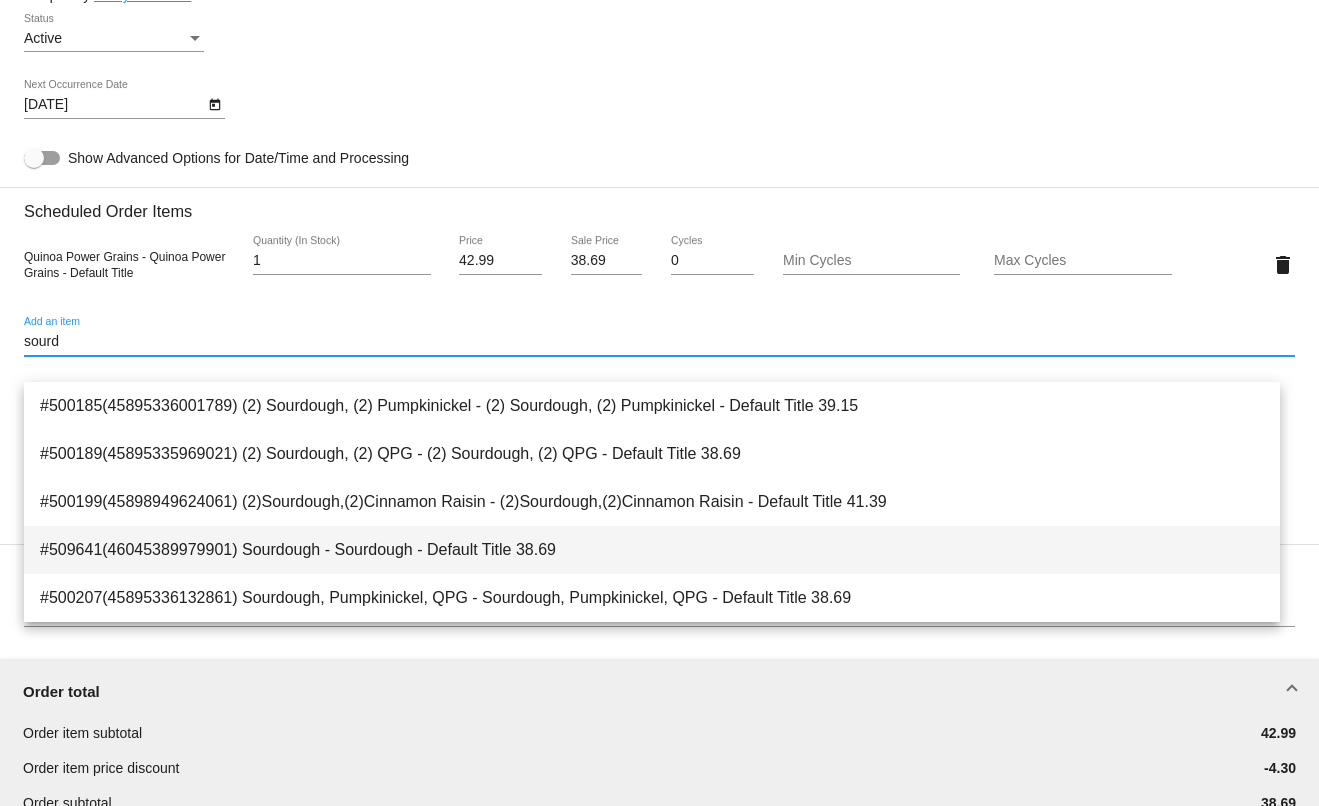 type on "sourd" 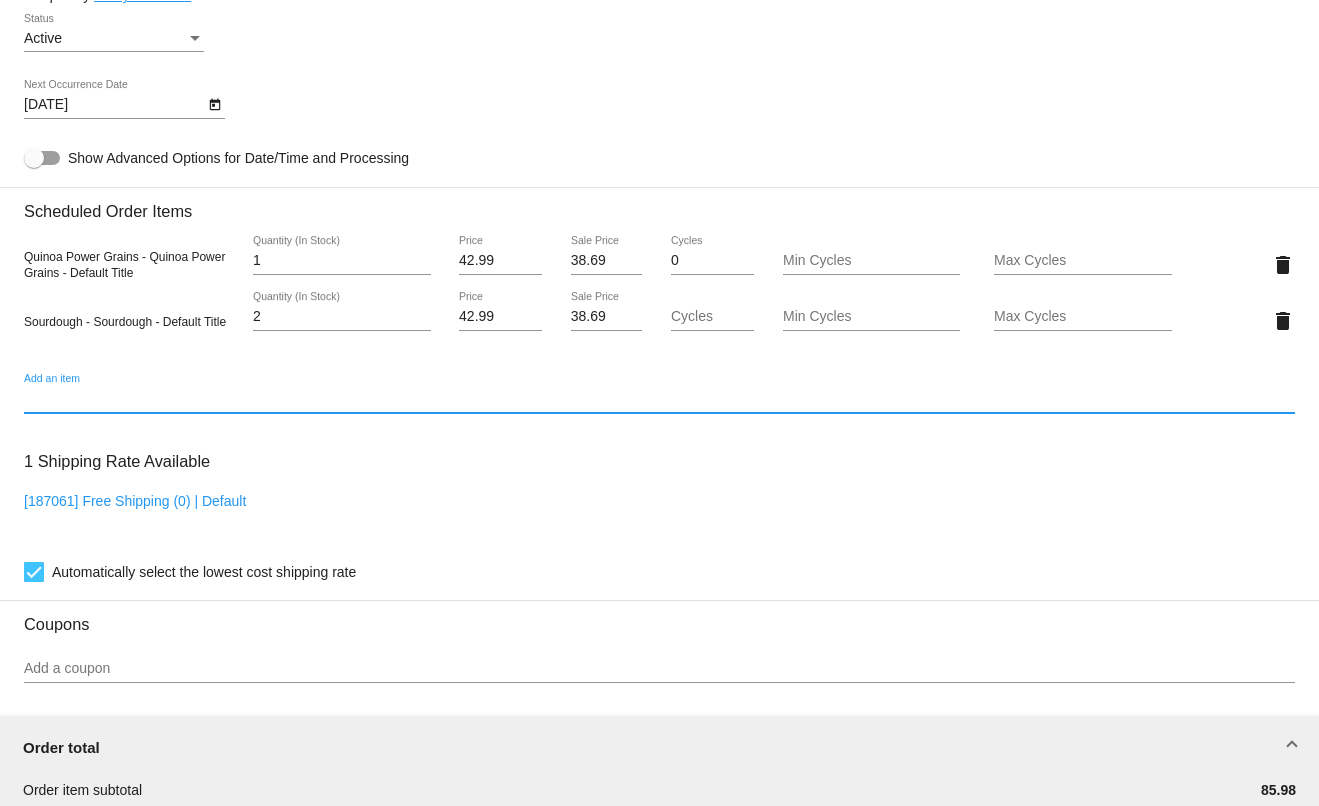 click on "2" at bounding box center (342, 317) 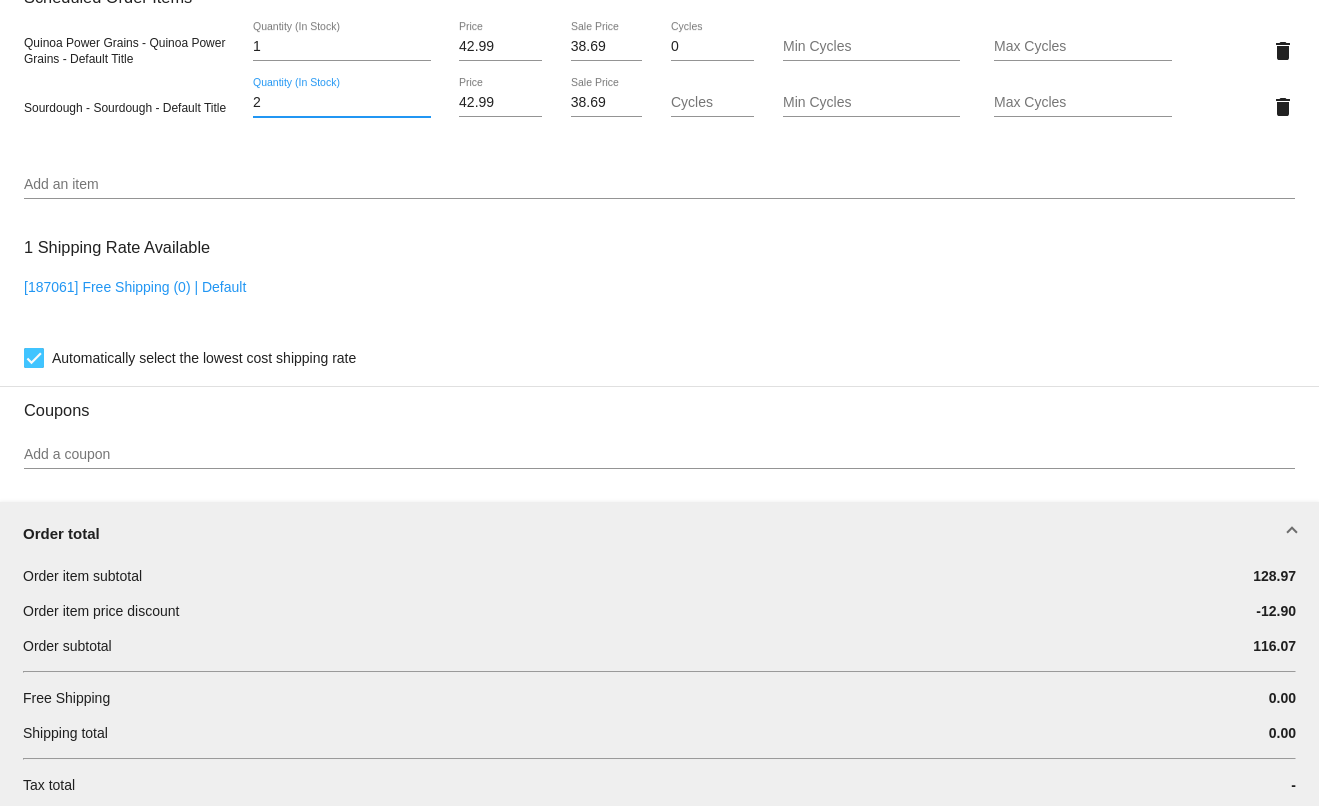 scroll, scrollTop: 1226, scrollLeft: 0, axis: vertical 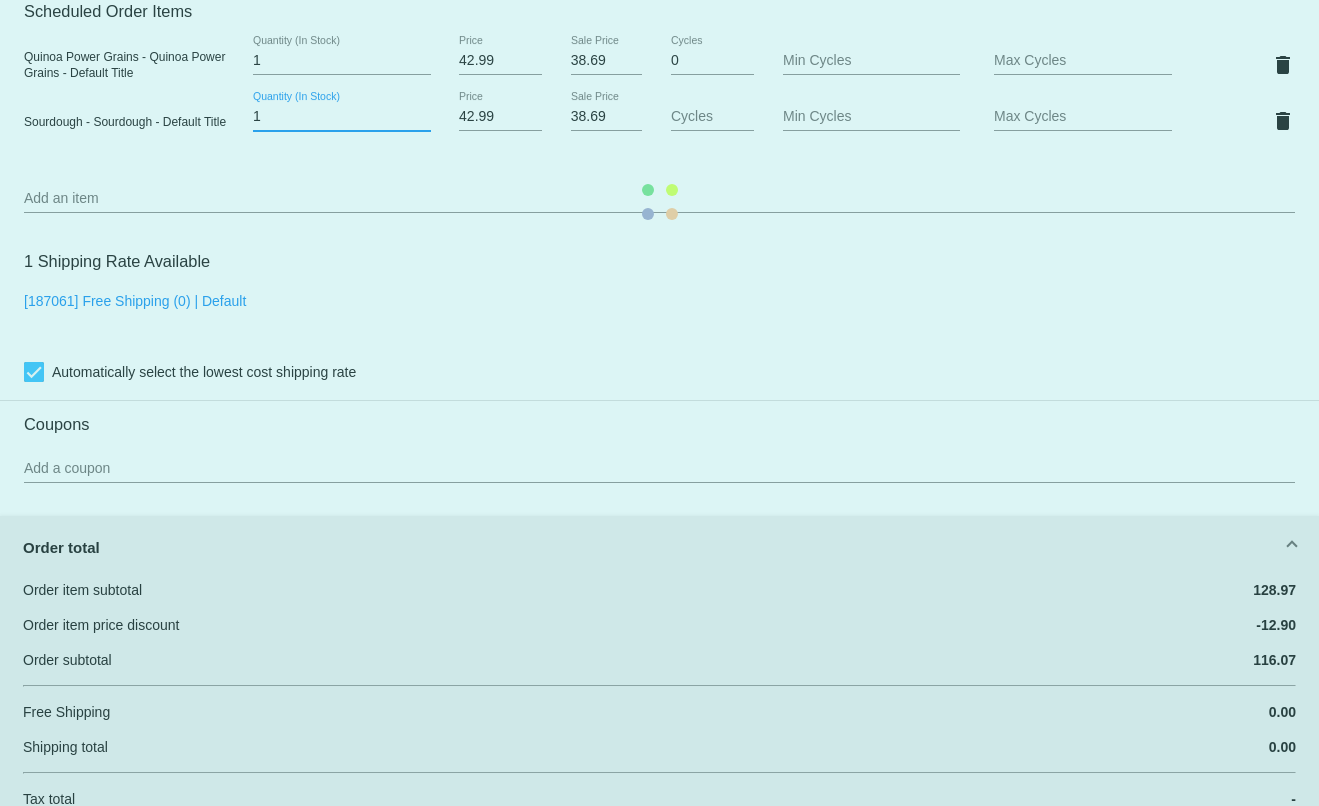 type on "1" 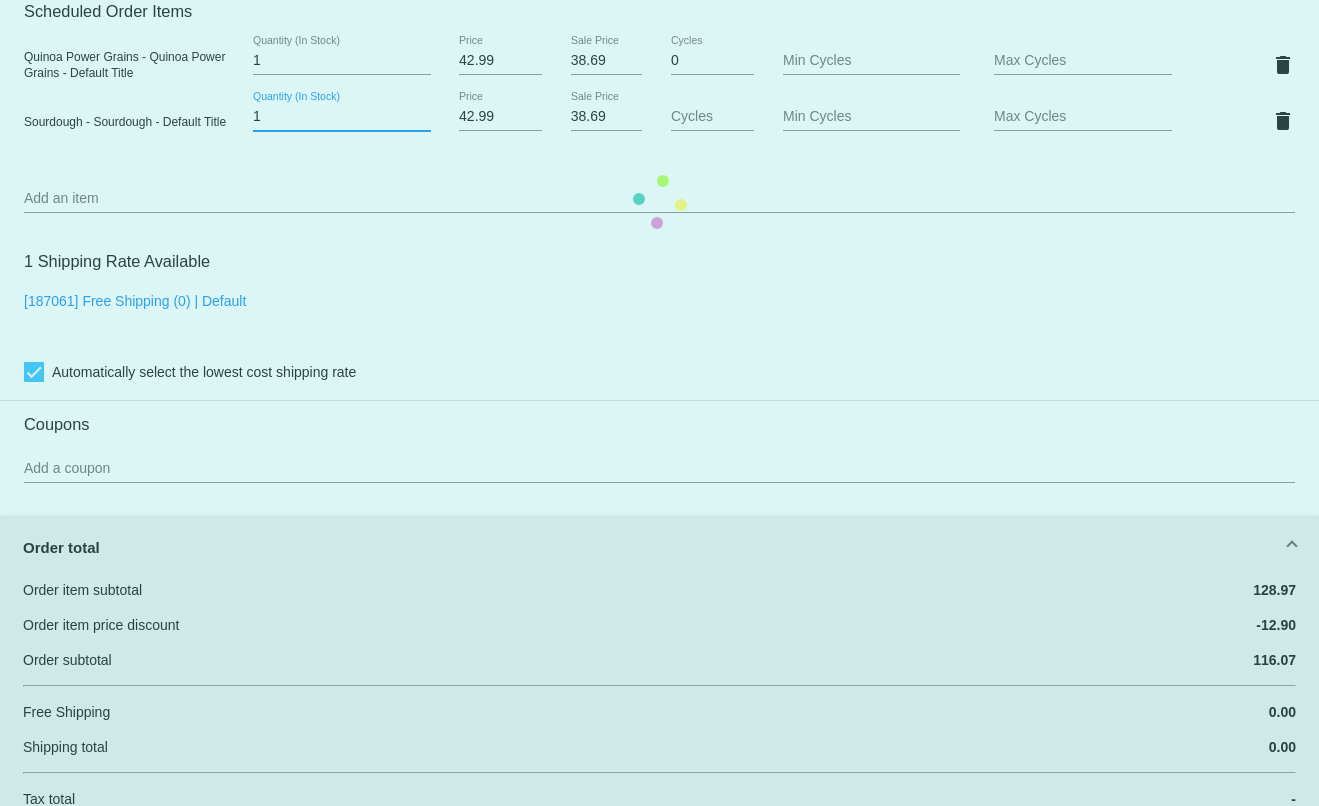 click on "1" at bounding box center [342, 117] 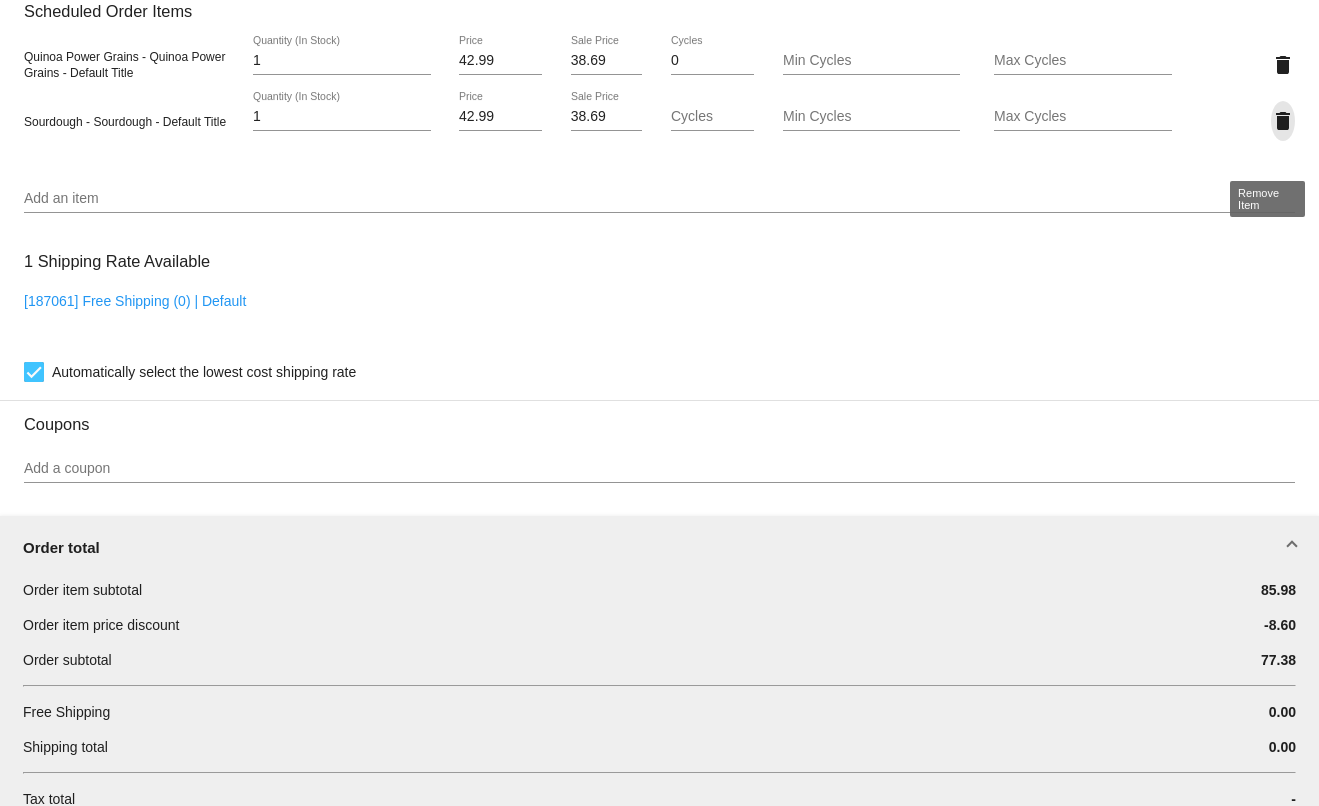 click on "delete" 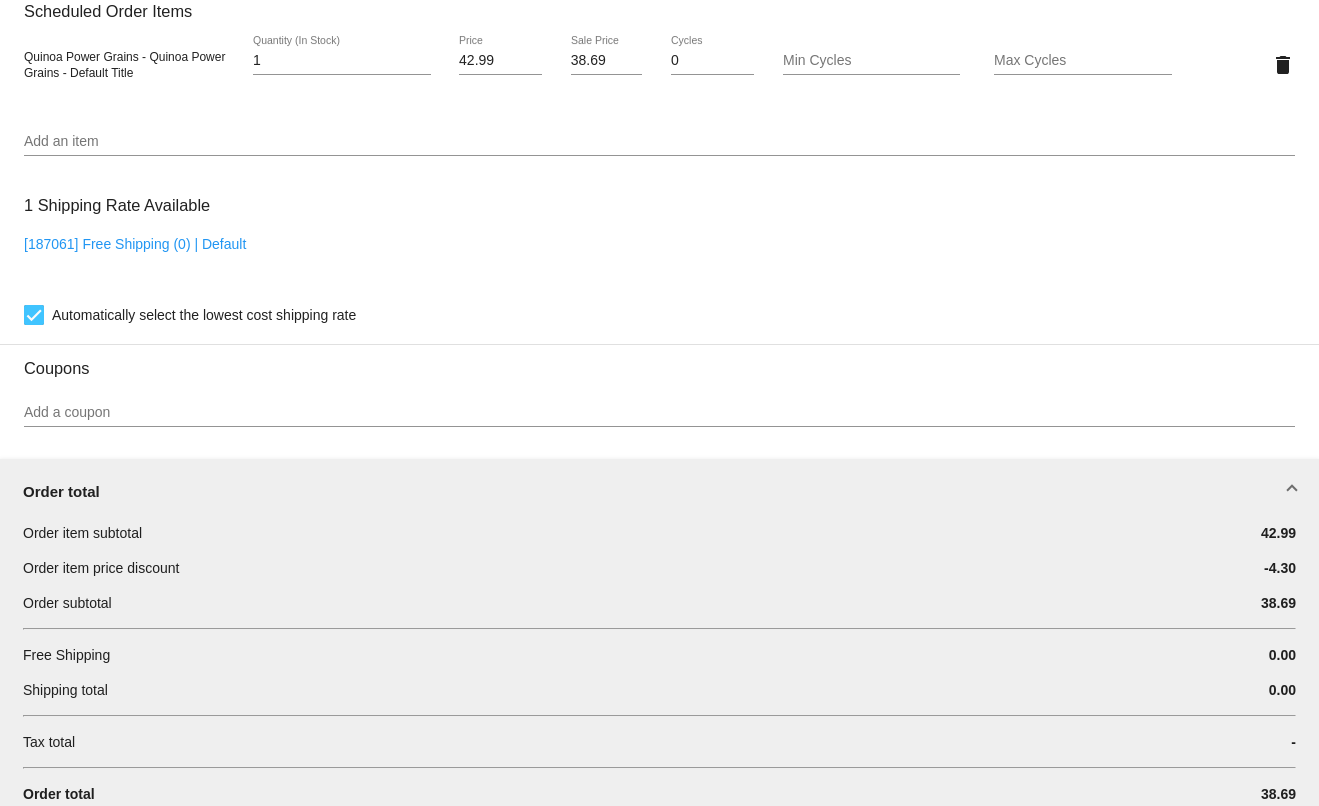 drag, startPoint x: 628, startPoint y: 214, endPoint x: 1155, endPoint y: 338, distance: 541.3917 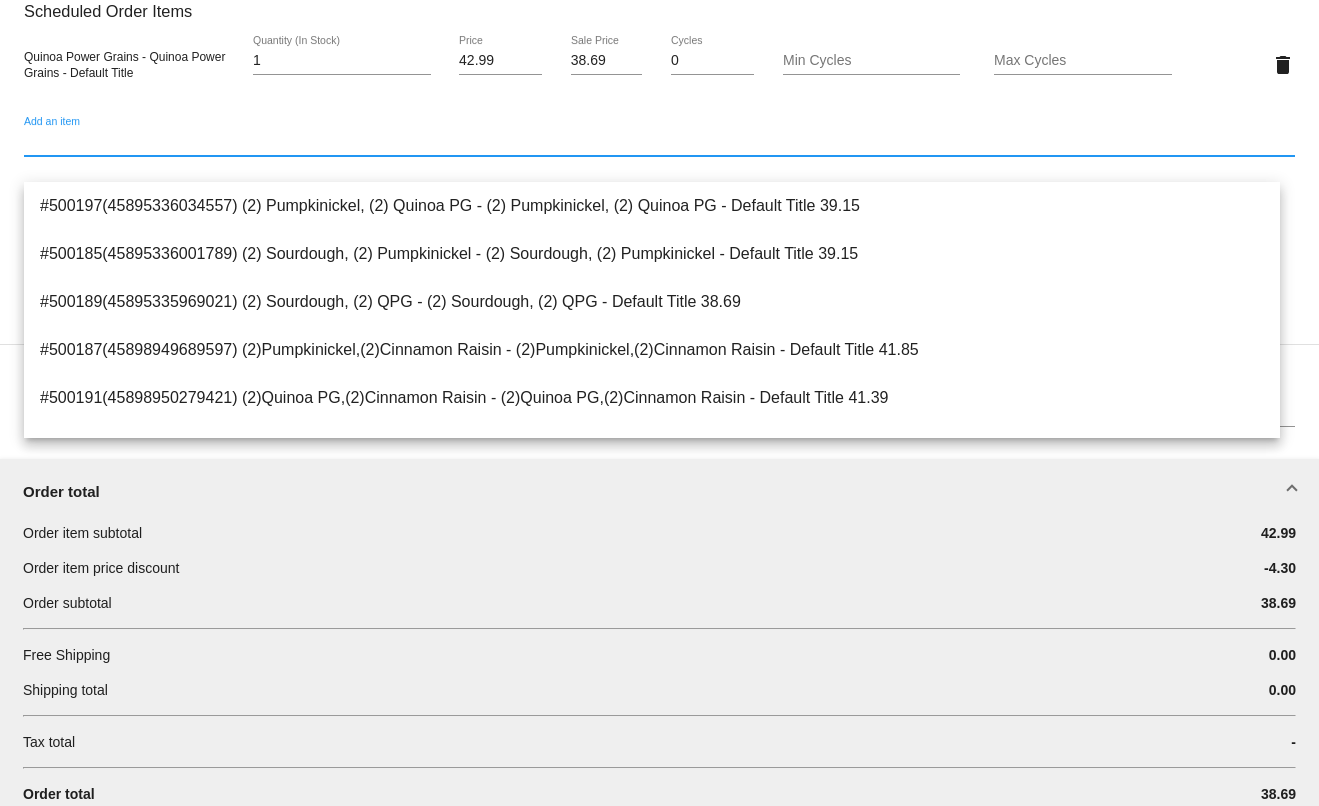 click on "Add an item" at bounding box center [659, 142] 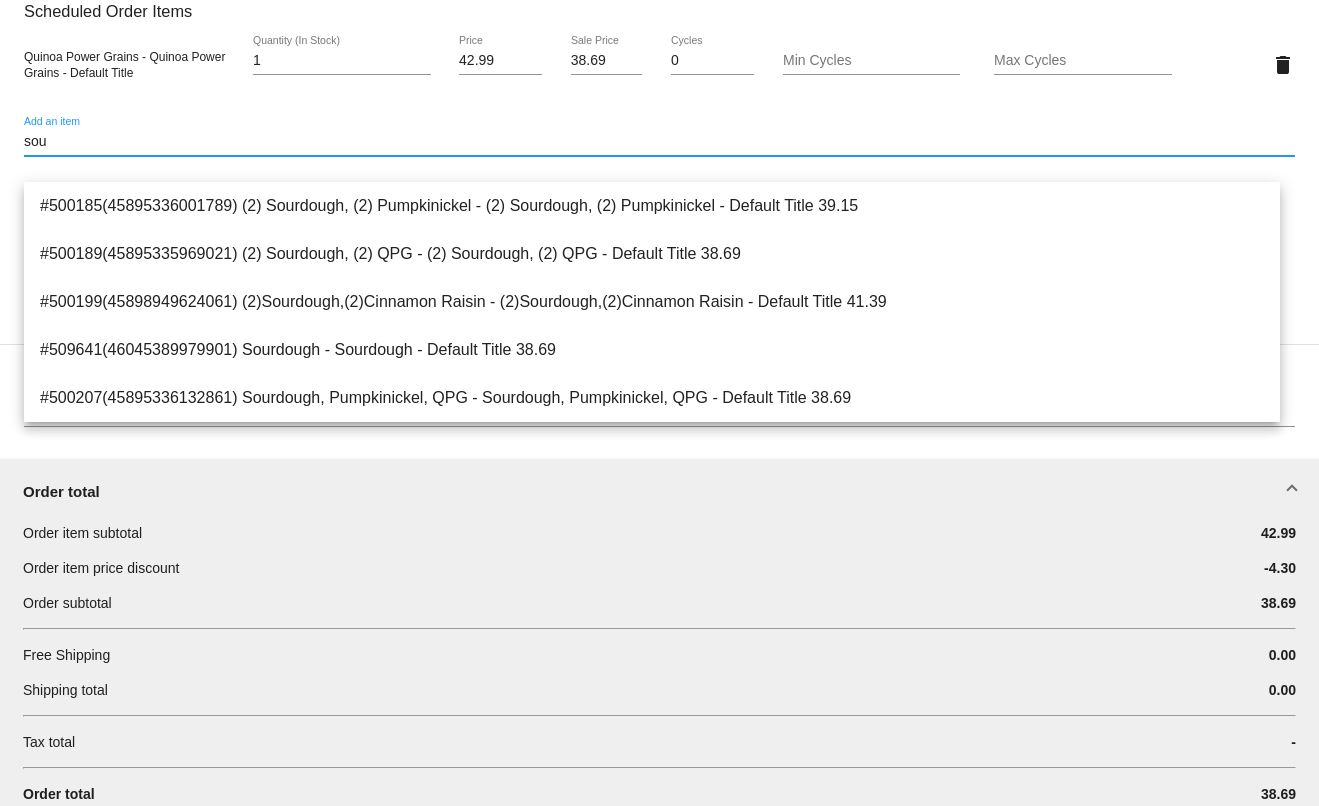 click on "sou" at bounding box center [659, 142] 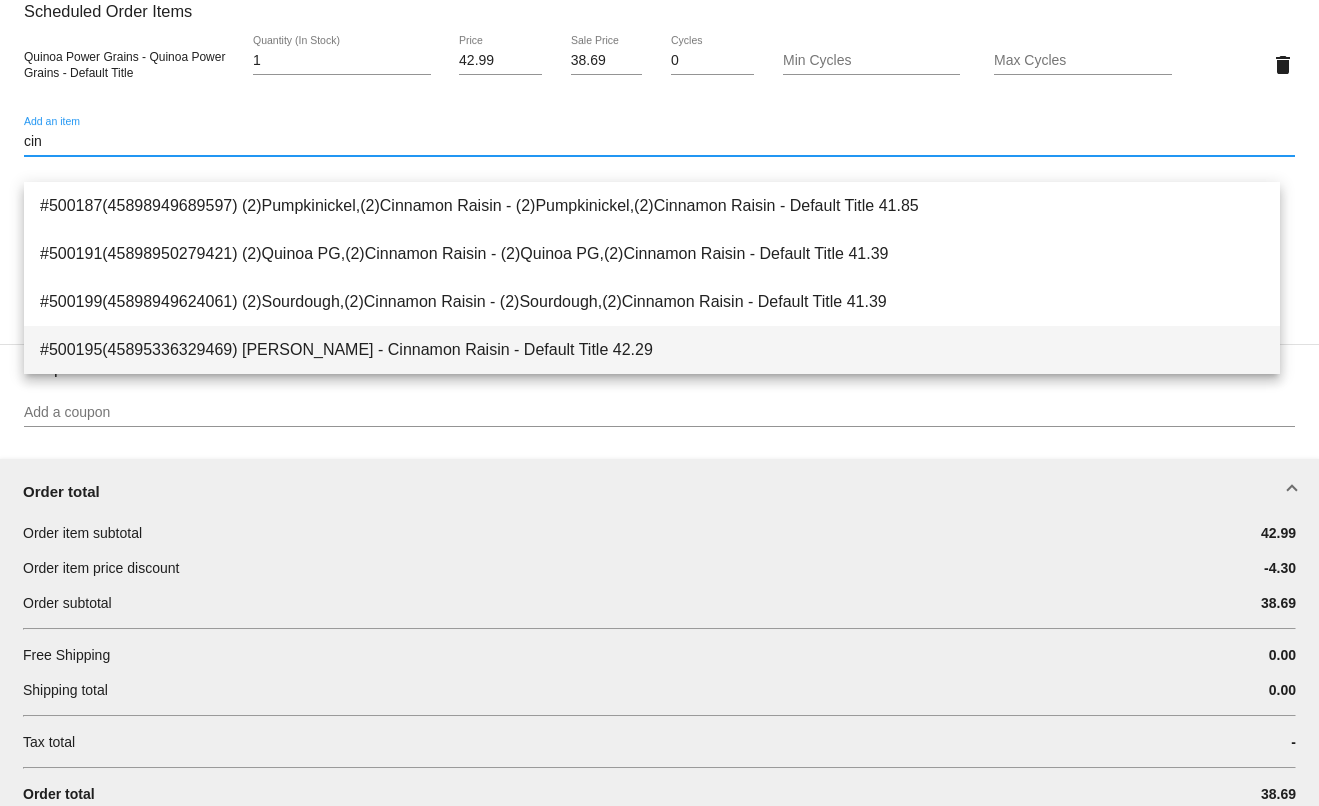 type on "cin" 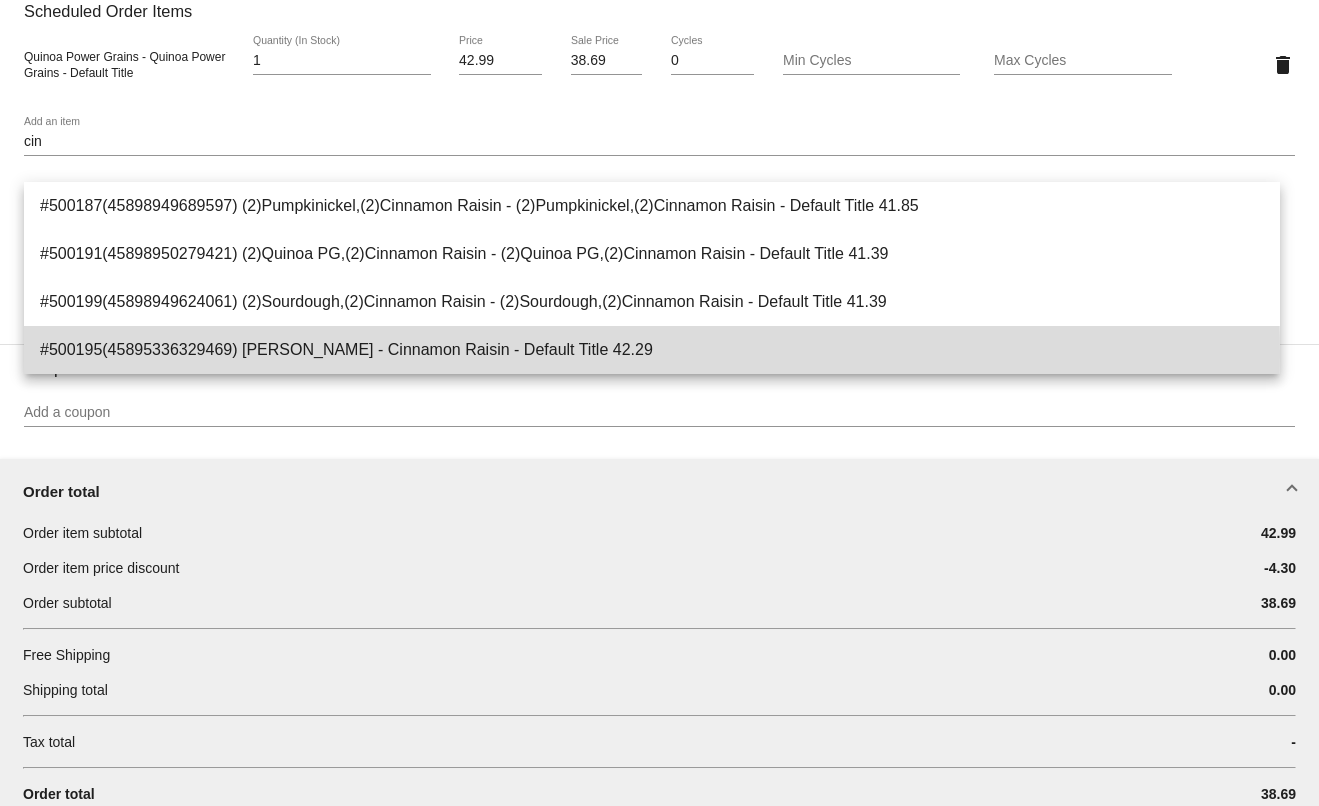 click on "#500195(45895336329469) Cinnamon Raisin - Cinnamon Raisin - Default Title 42.29" at bounding box center (652, 350) 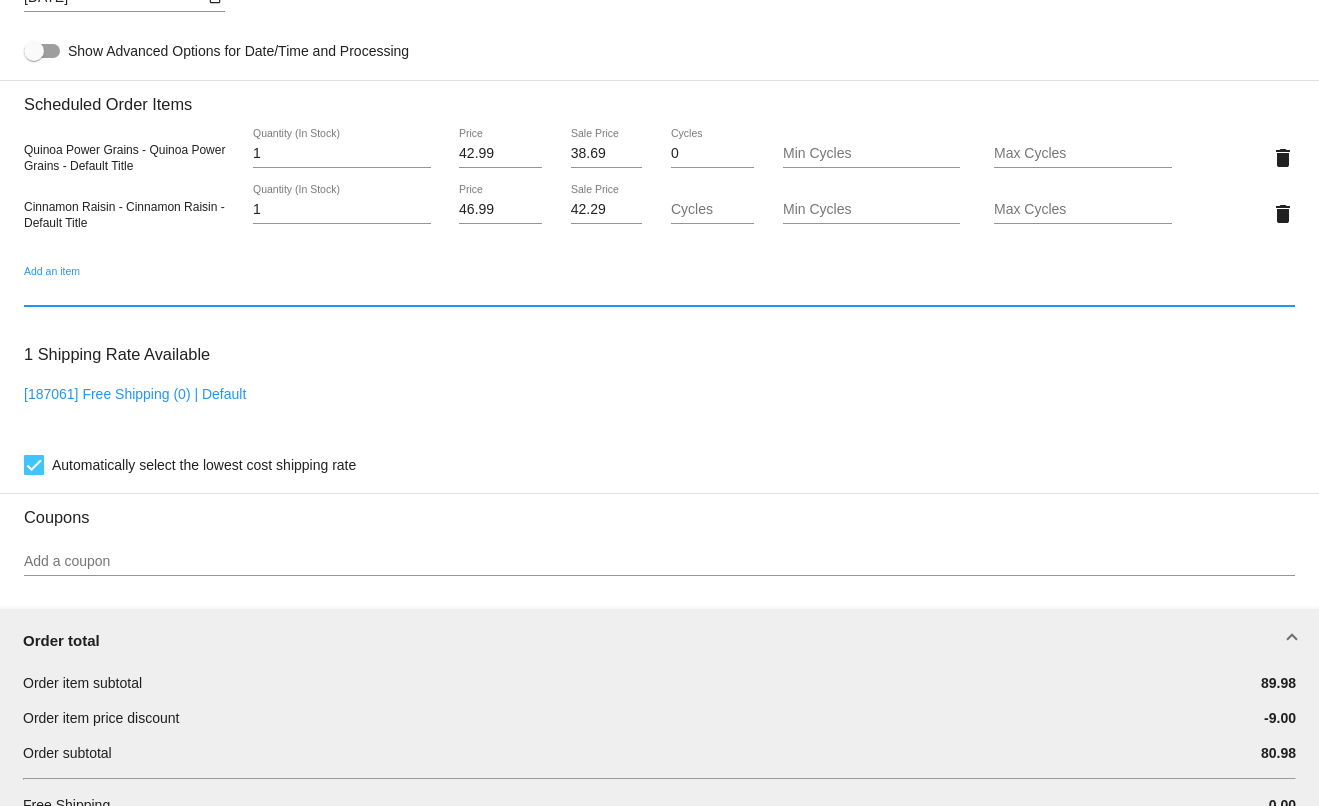 scroll, scrollTop: 1126, scrollLeft: 0, axis: vertical 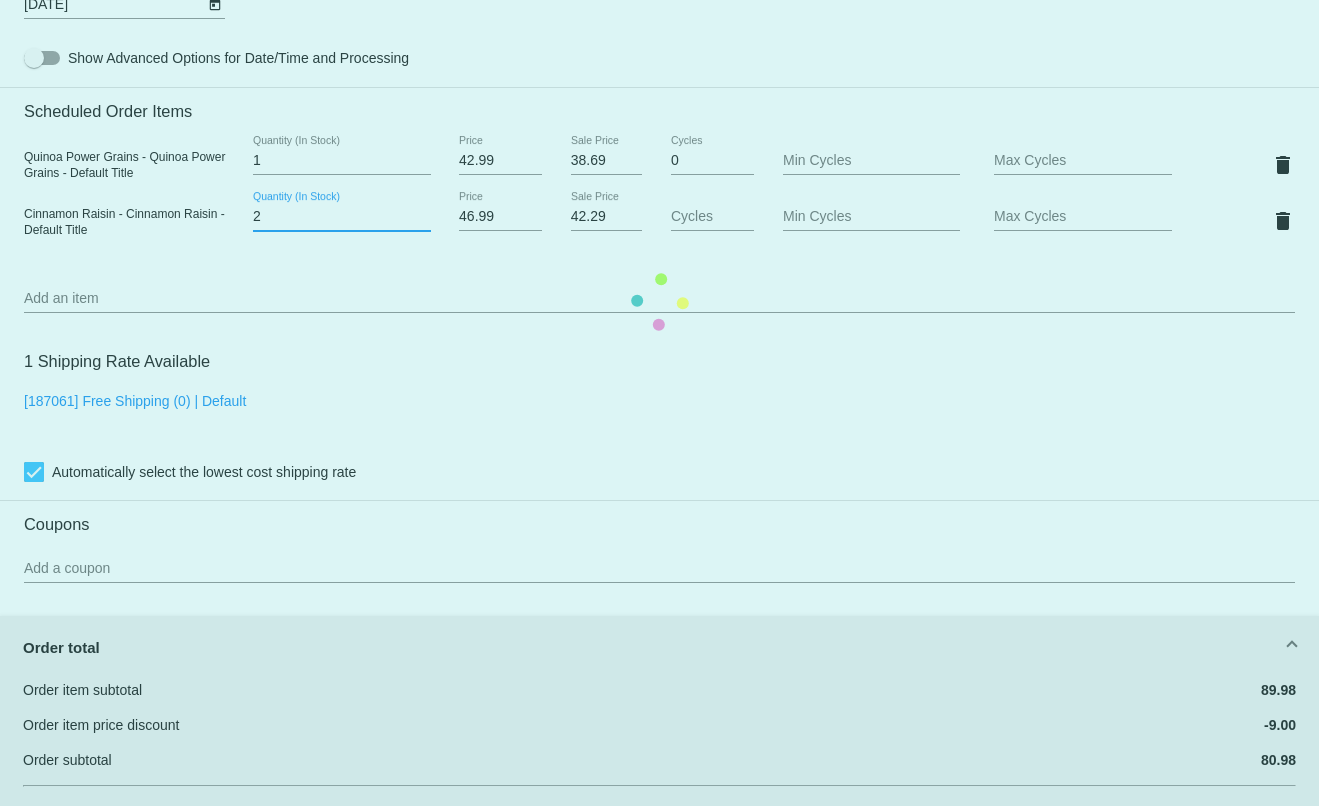 type on "2" 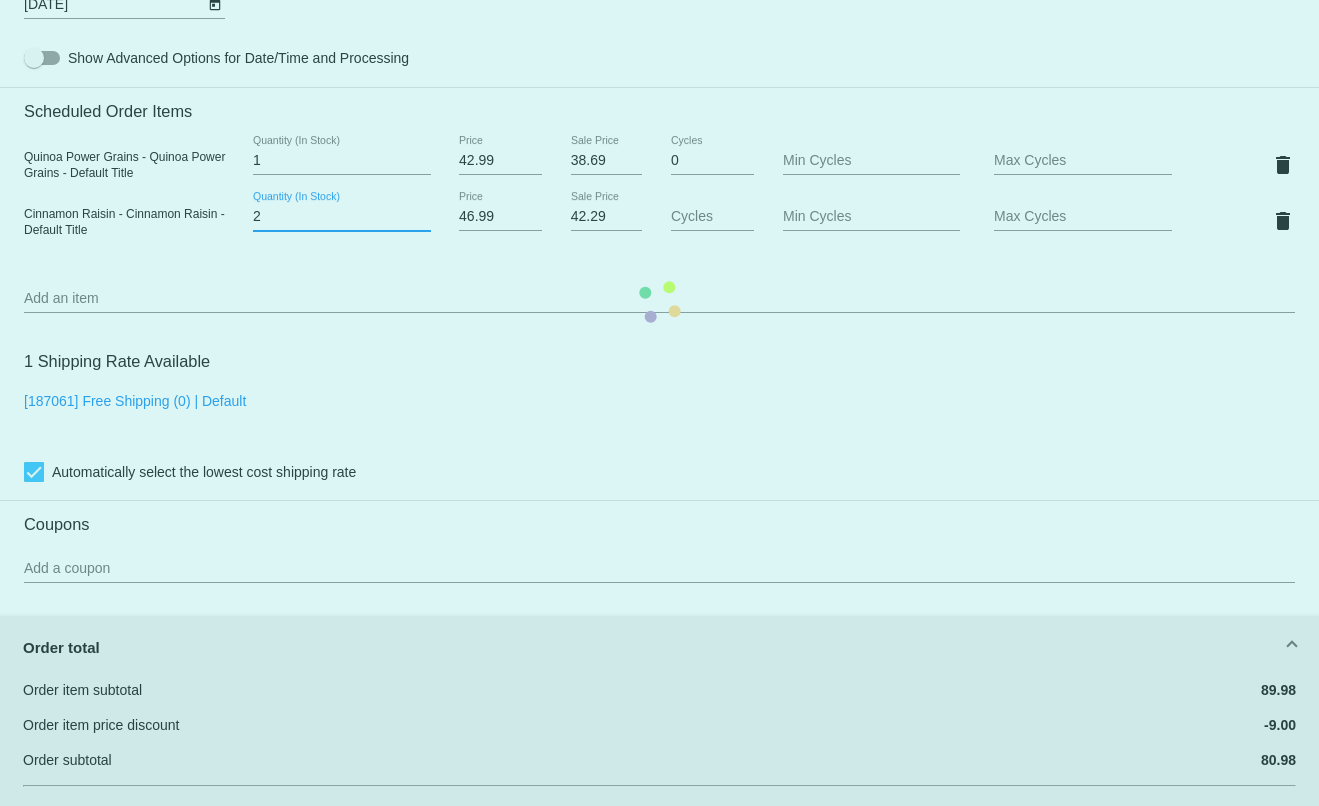 click on "2" at bounding box center (342, 217) 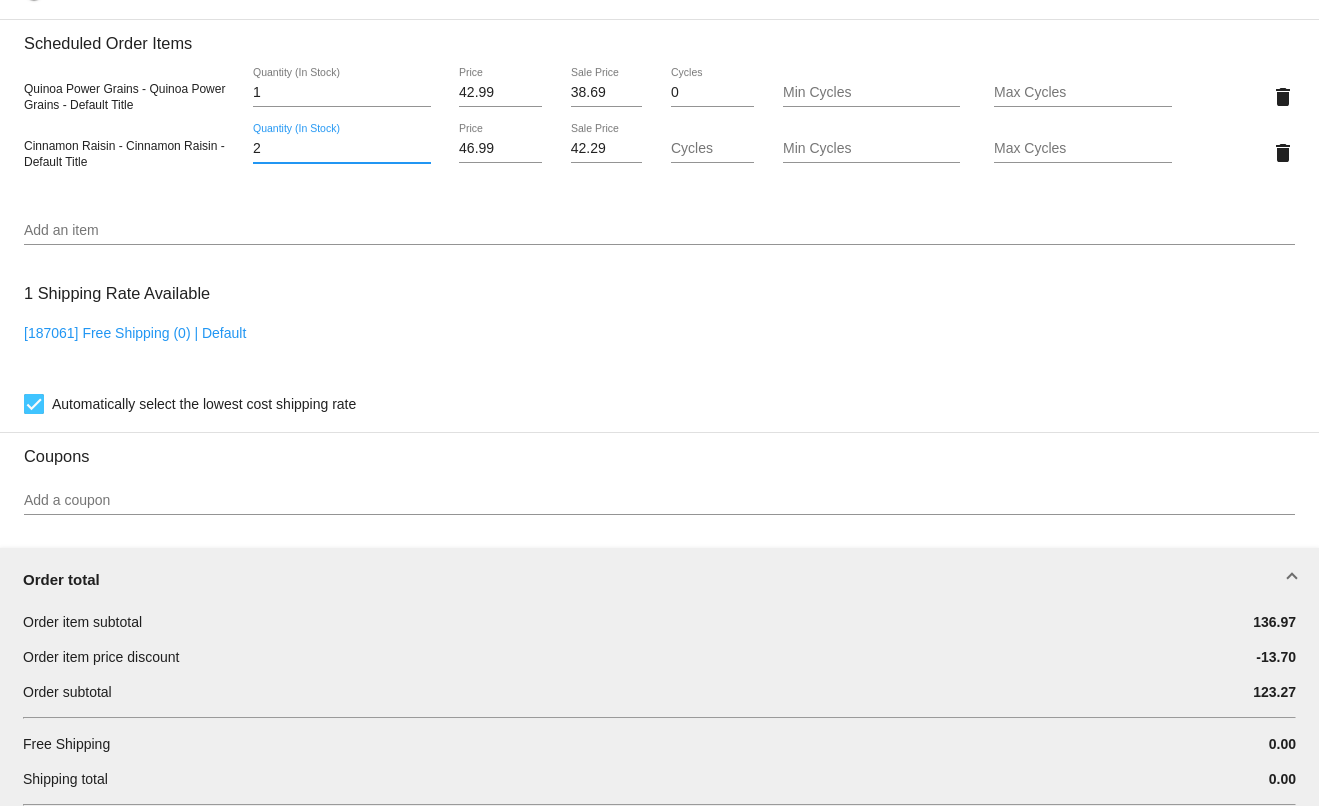 scroll, scrollTop: 1226, scrollLeft: 0, axis: vertical 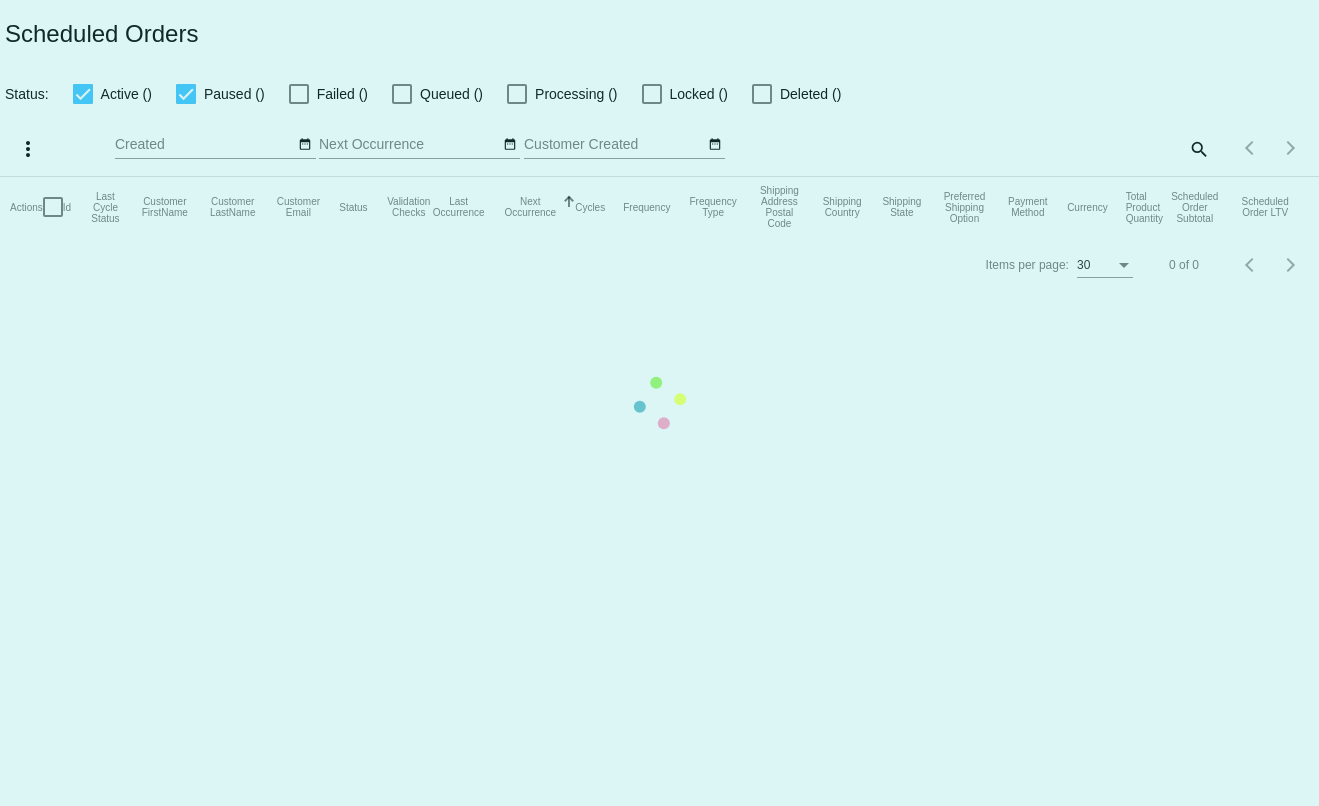 type on "[PERSON_NAME][EMAIL_ADDRESS][DOMAIN_NAME]" 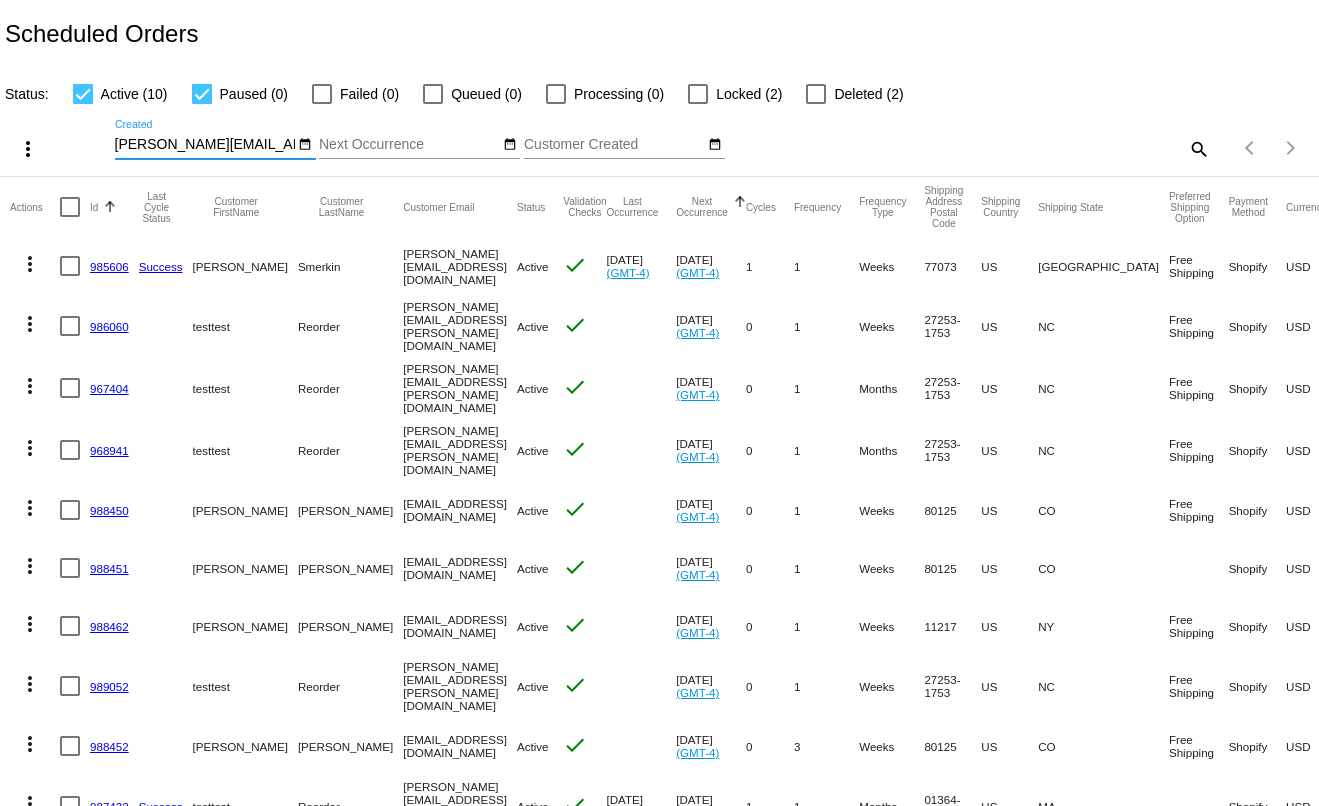 click on "Id" 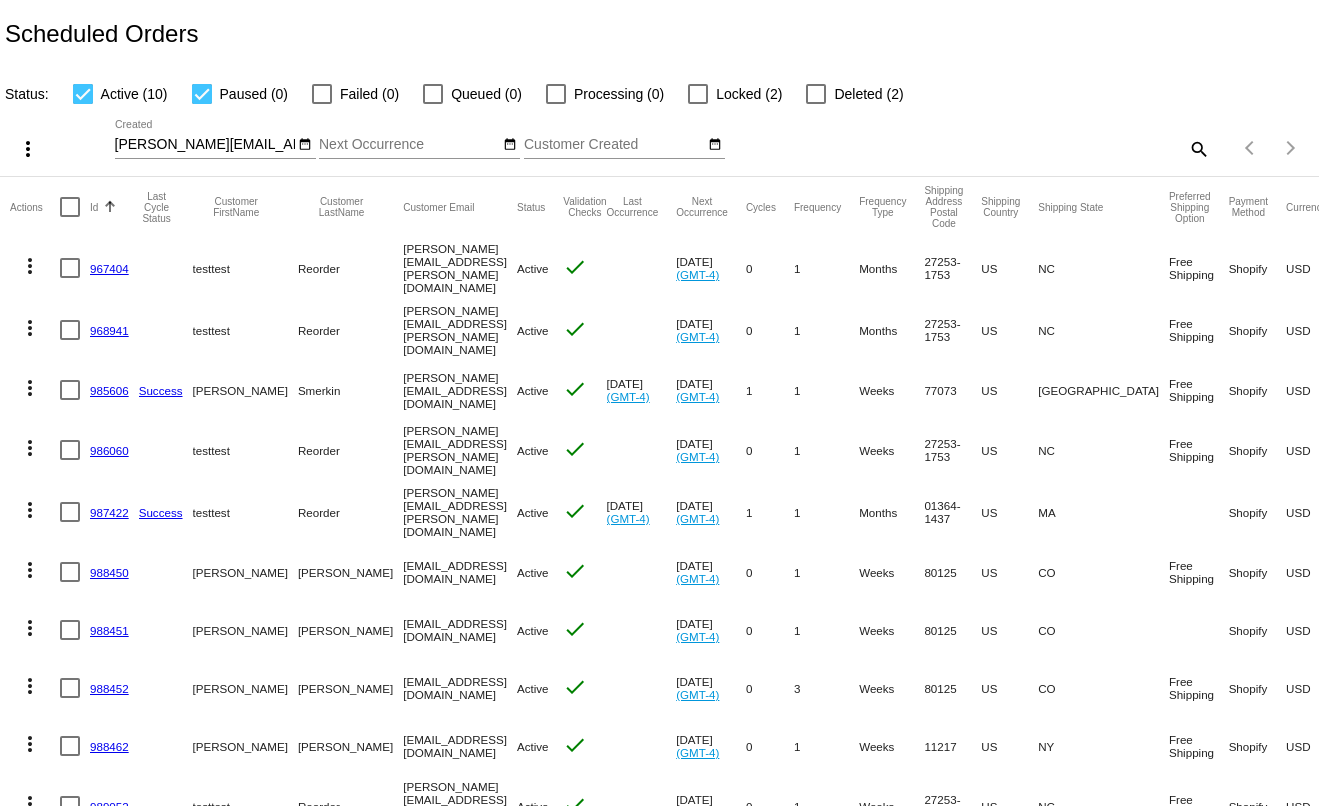 click on "967404" 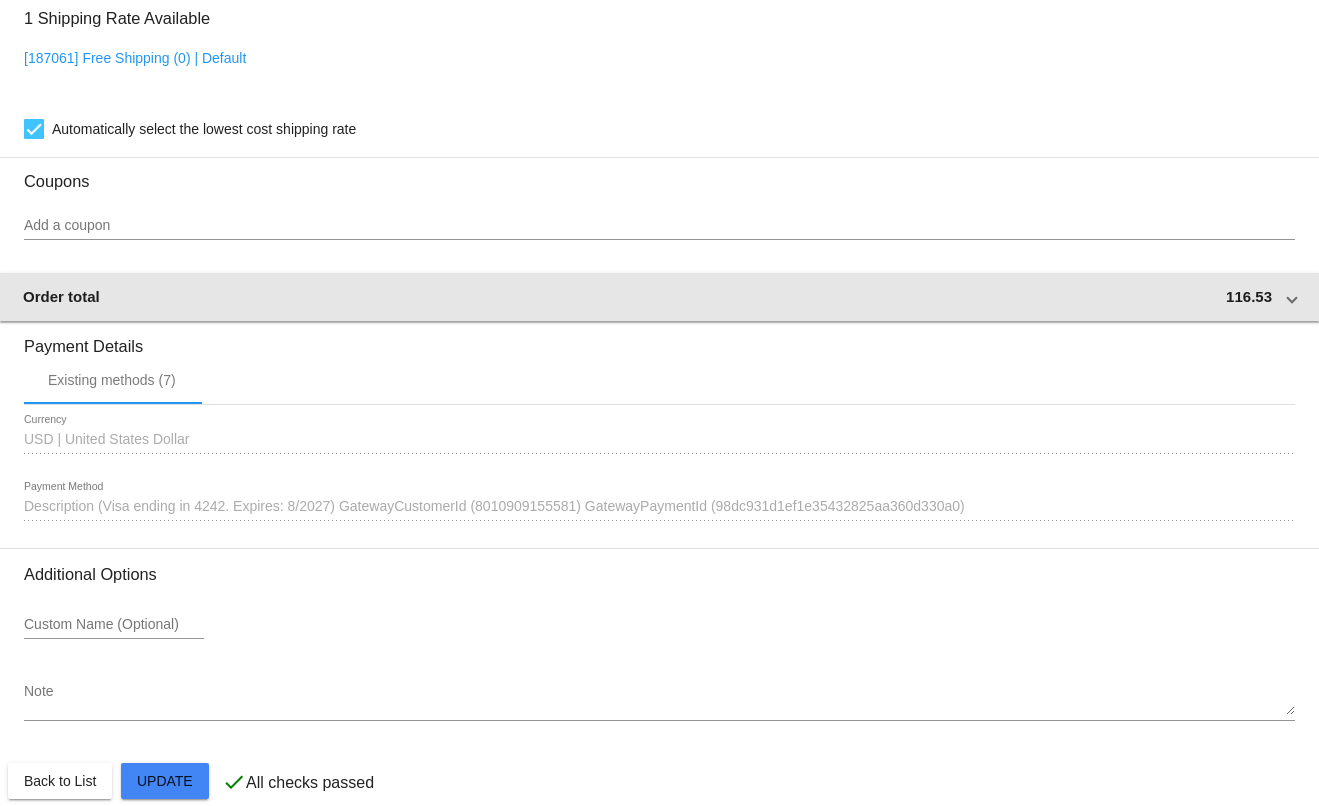 scroll, scrollTop: 1526, scrollLeft: 0, axis: vertical 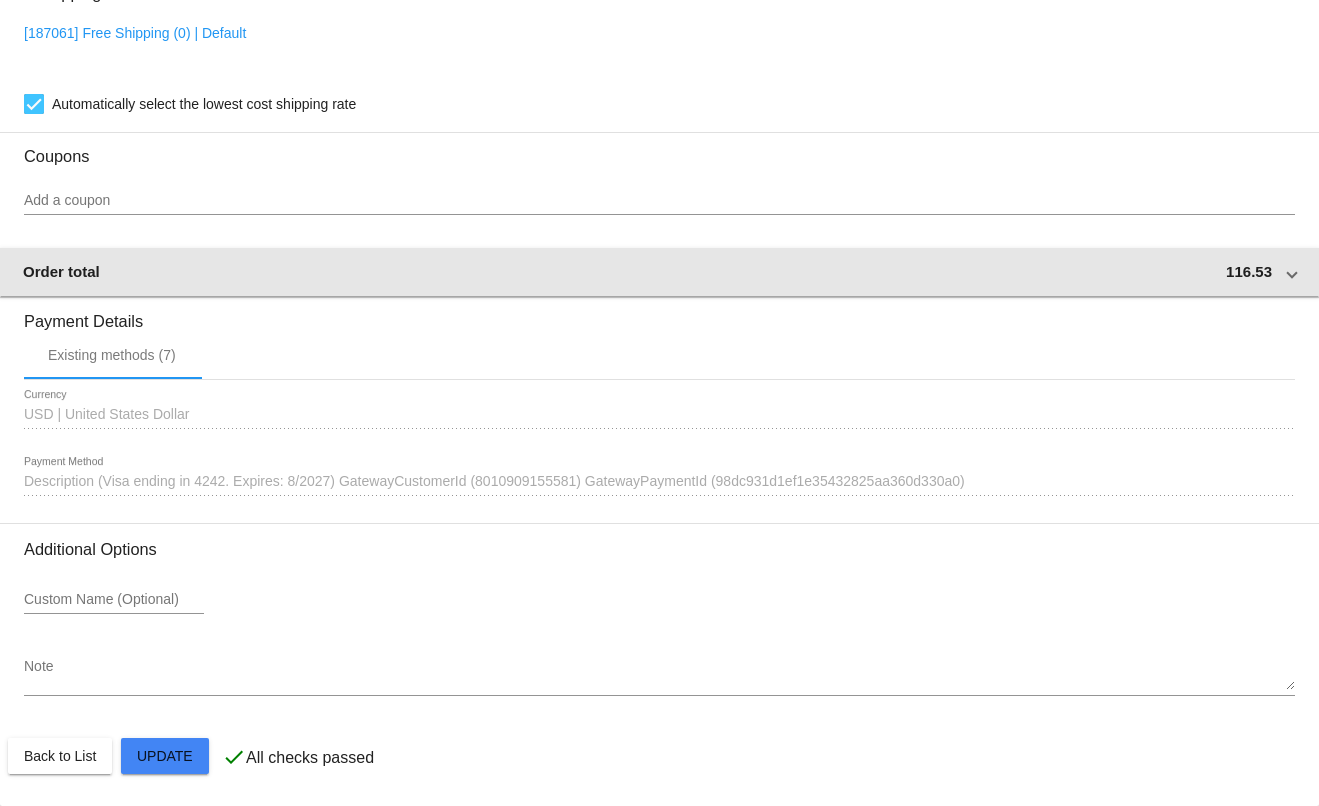 click at bounding box center [1292, 271] 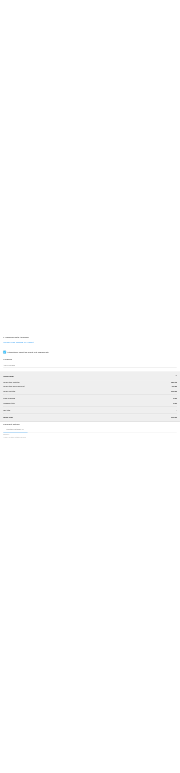 scroll, scrollTop: 1326, scrollLeft: 0, axis: vertical 